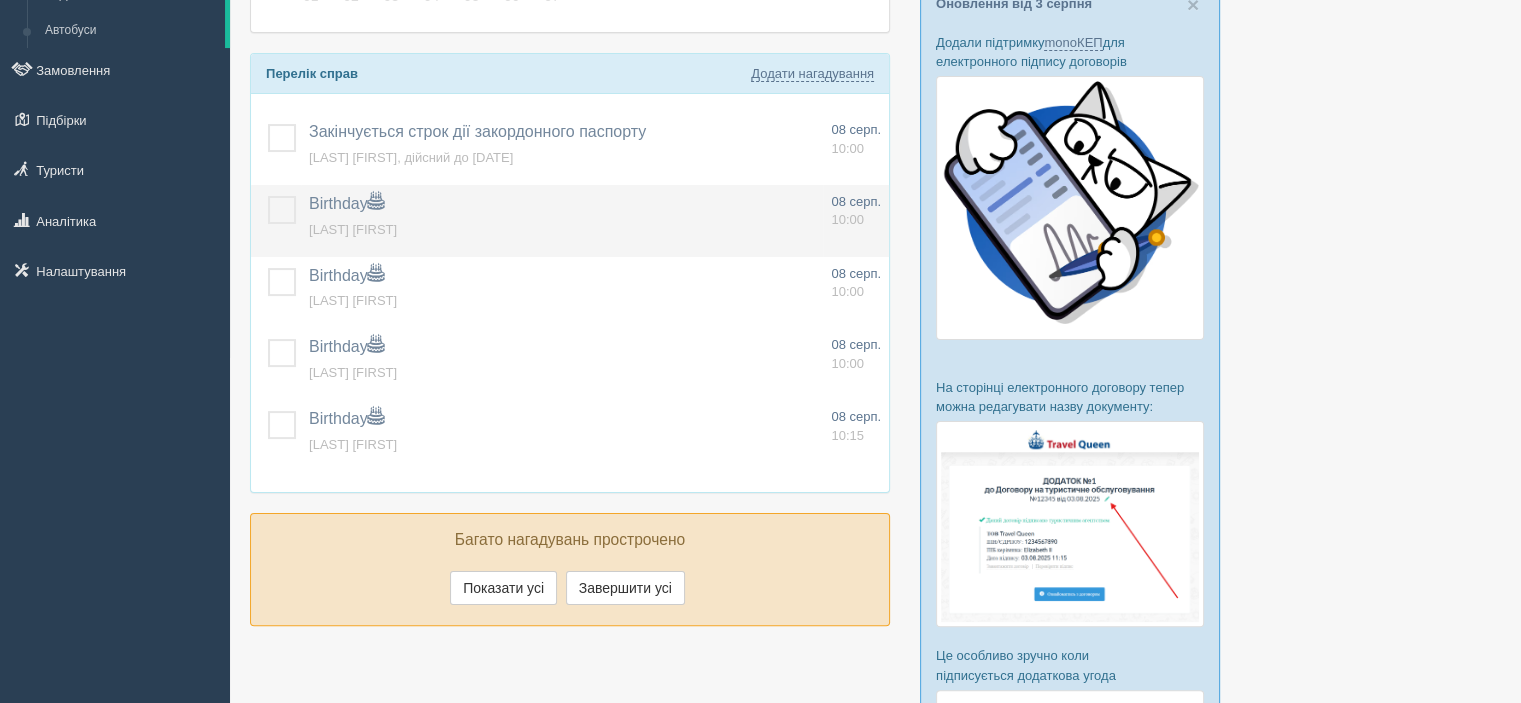 scroll, scrollTop: 200, scrollLeft: 0, axis: vertical 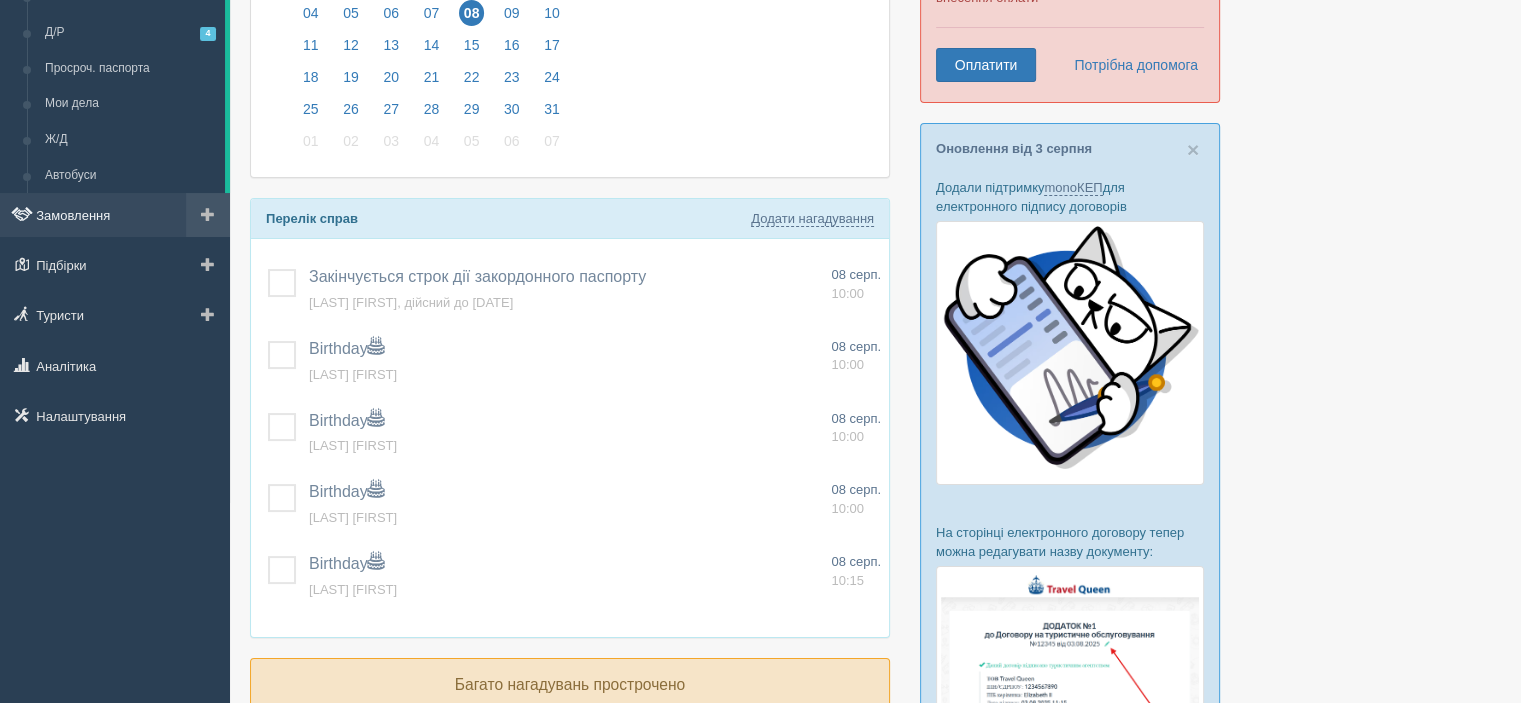 click on "Замовлення" at bounding box center (115, 215) 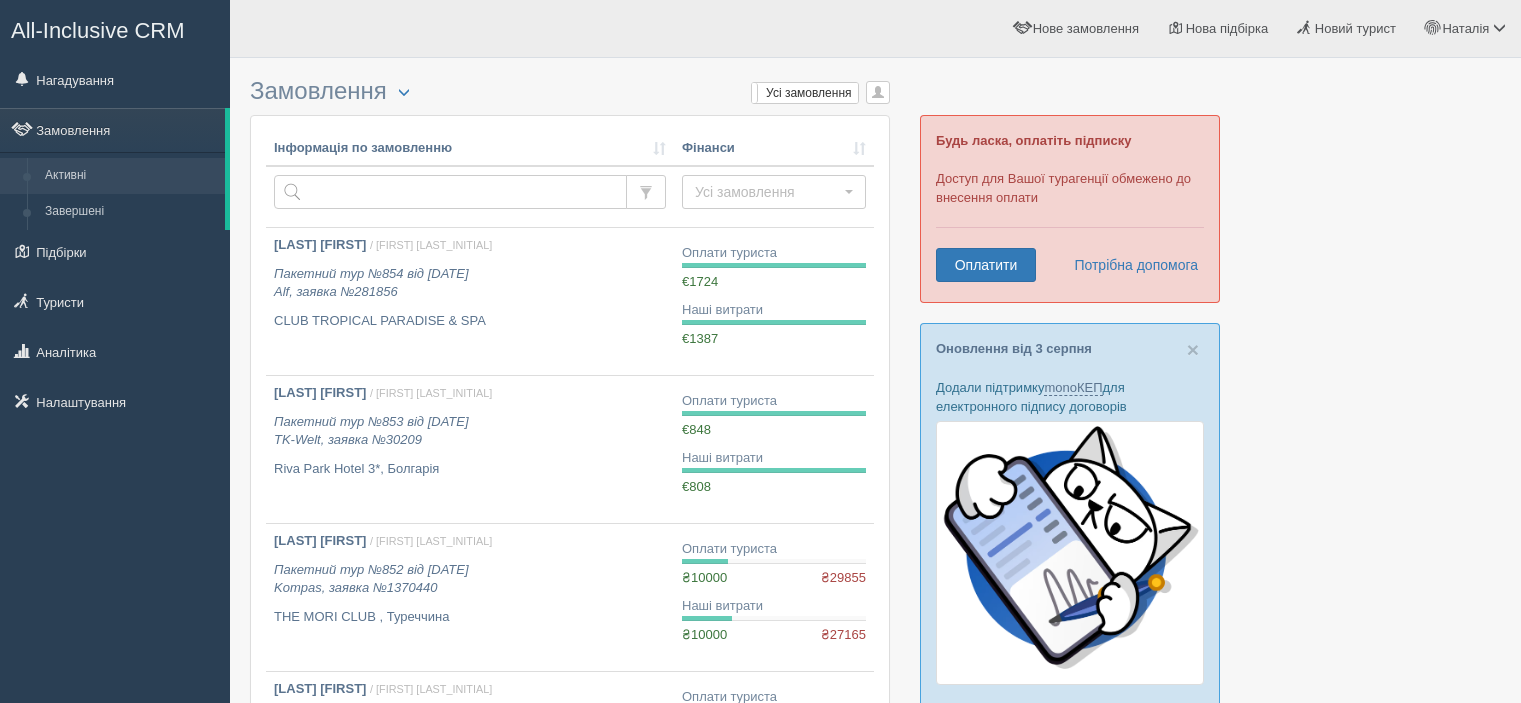 scroll, scrollTop: 0, scrollLeft: 0, axis: both 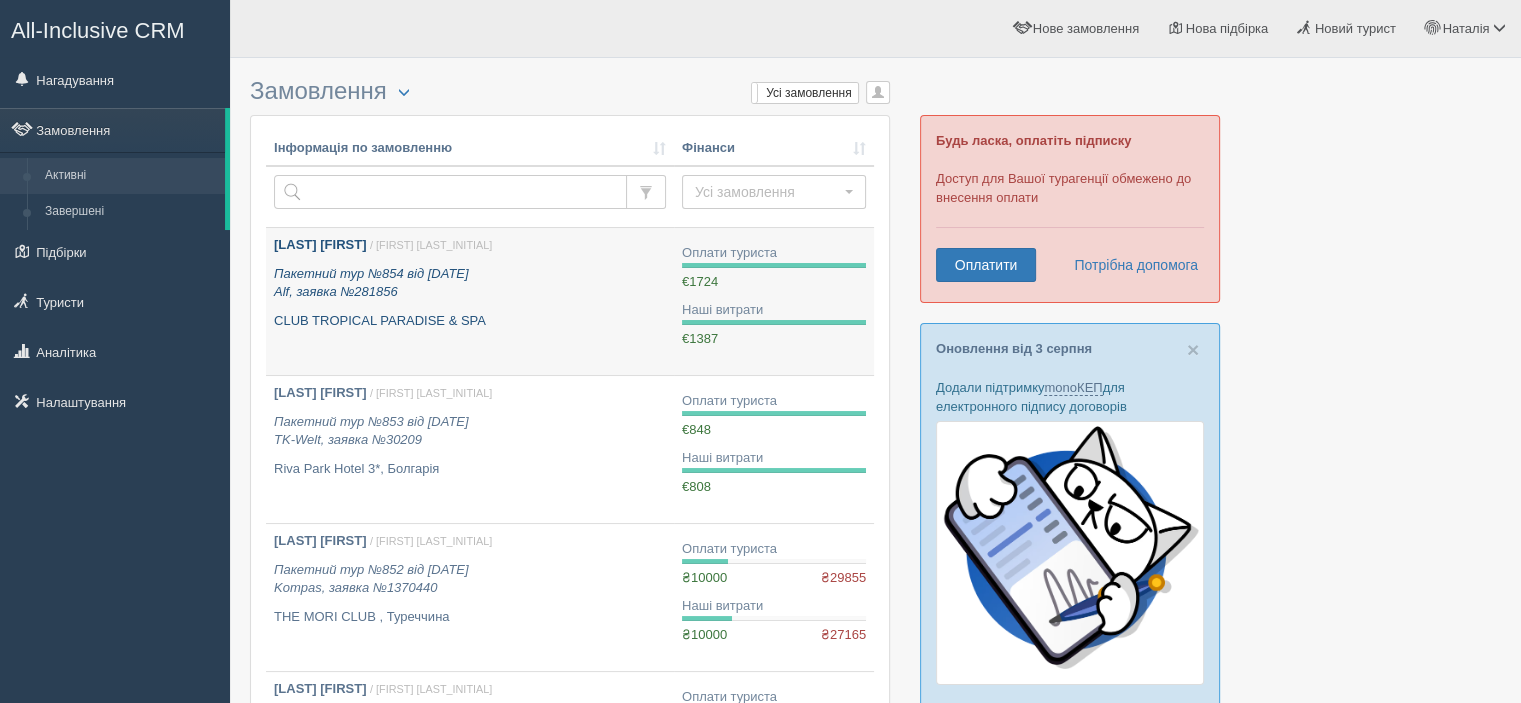 click on "[LAST] [FIRST]" at bounding box center [320, 244] 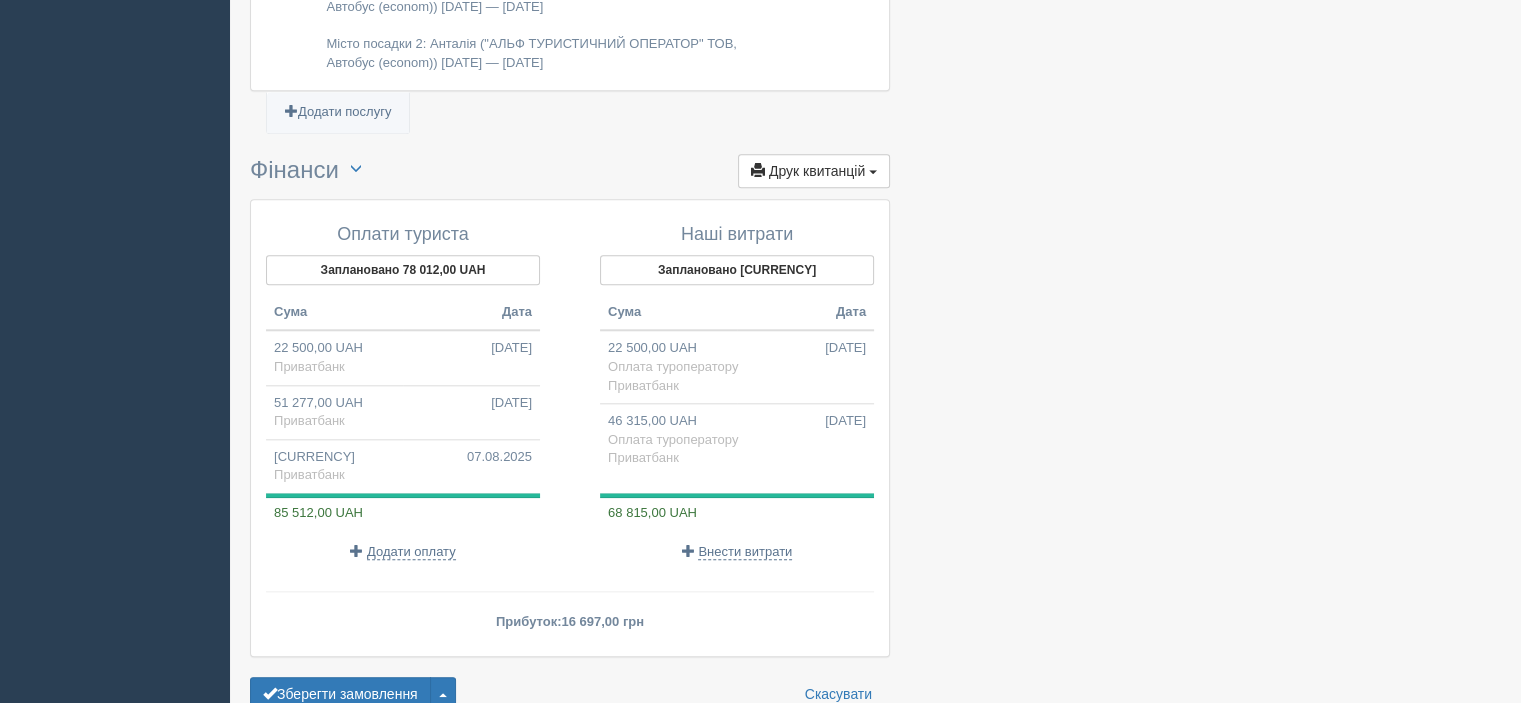 scroll, scrollTop: 2106, scrollLeft: 0, axis: vertical 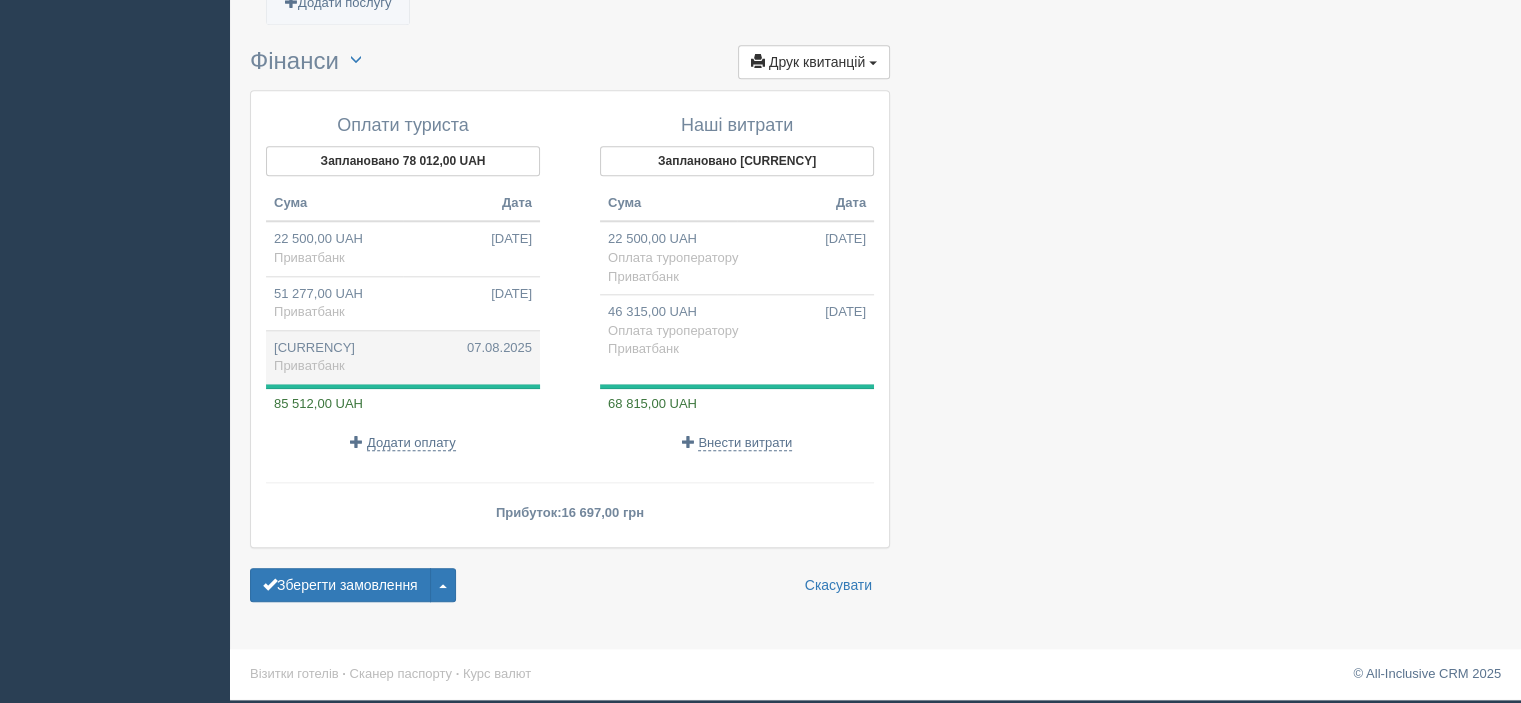 click on "[CURRENCY]
[DATE]
Приватбанк" at bounding box center (403, 357) 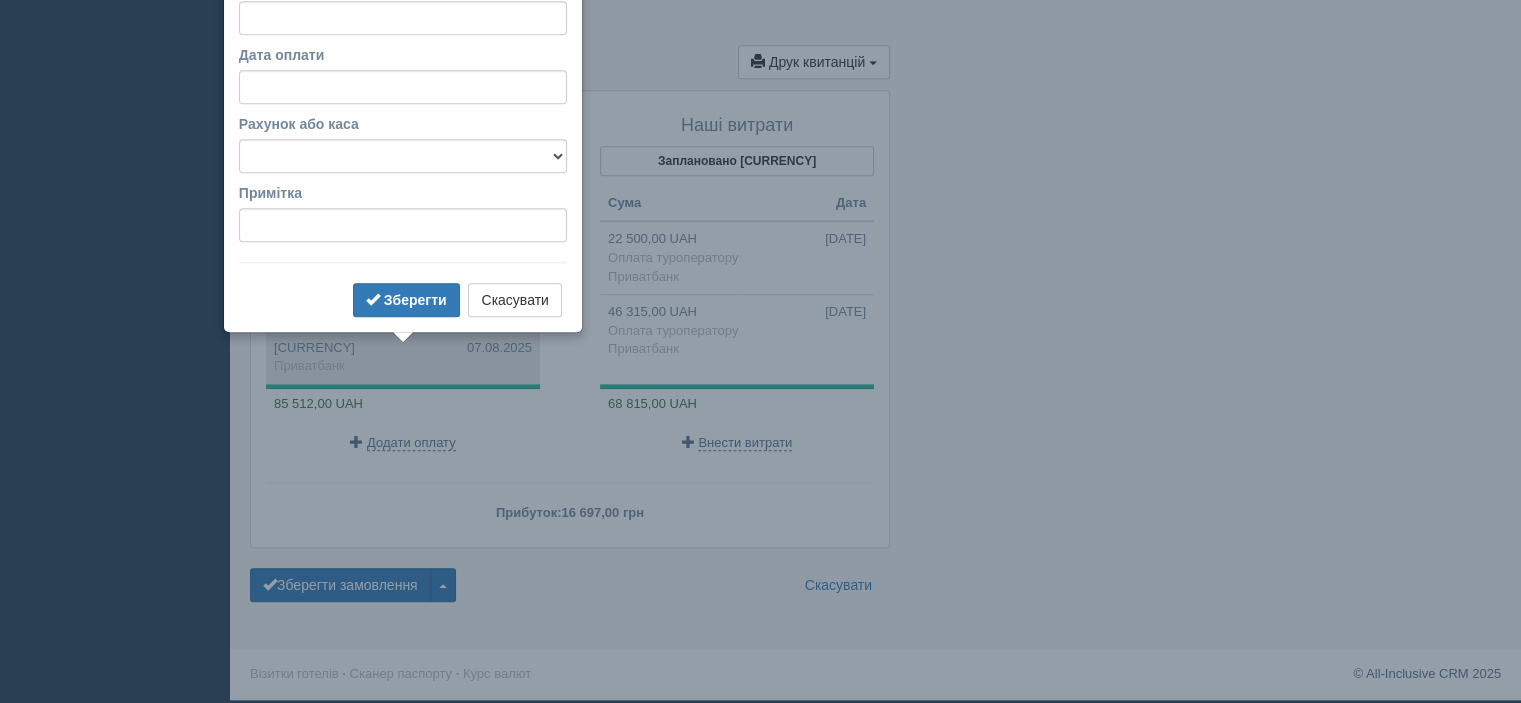 type on "11735.00" 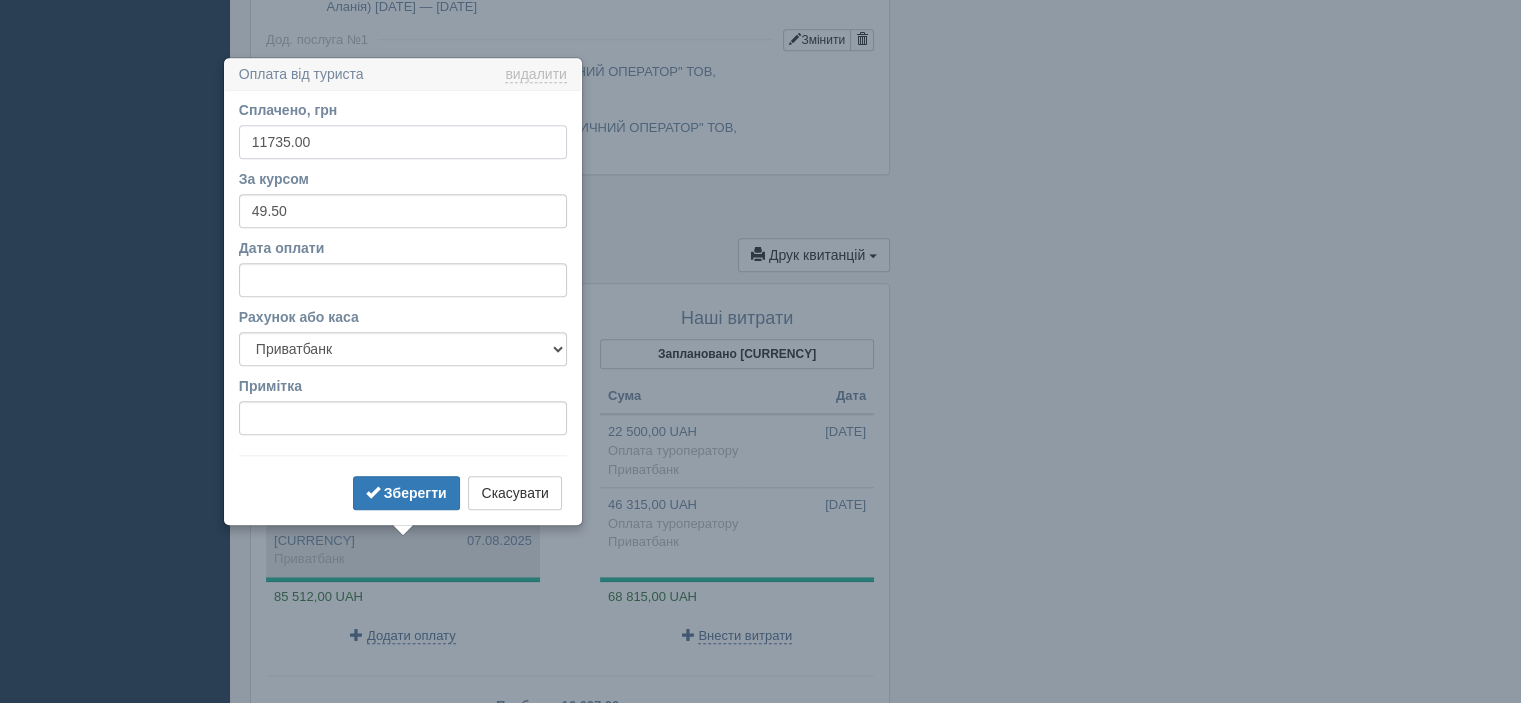 scroll, scrollTop: 1960, scrollLeft: 0, axis: vertical 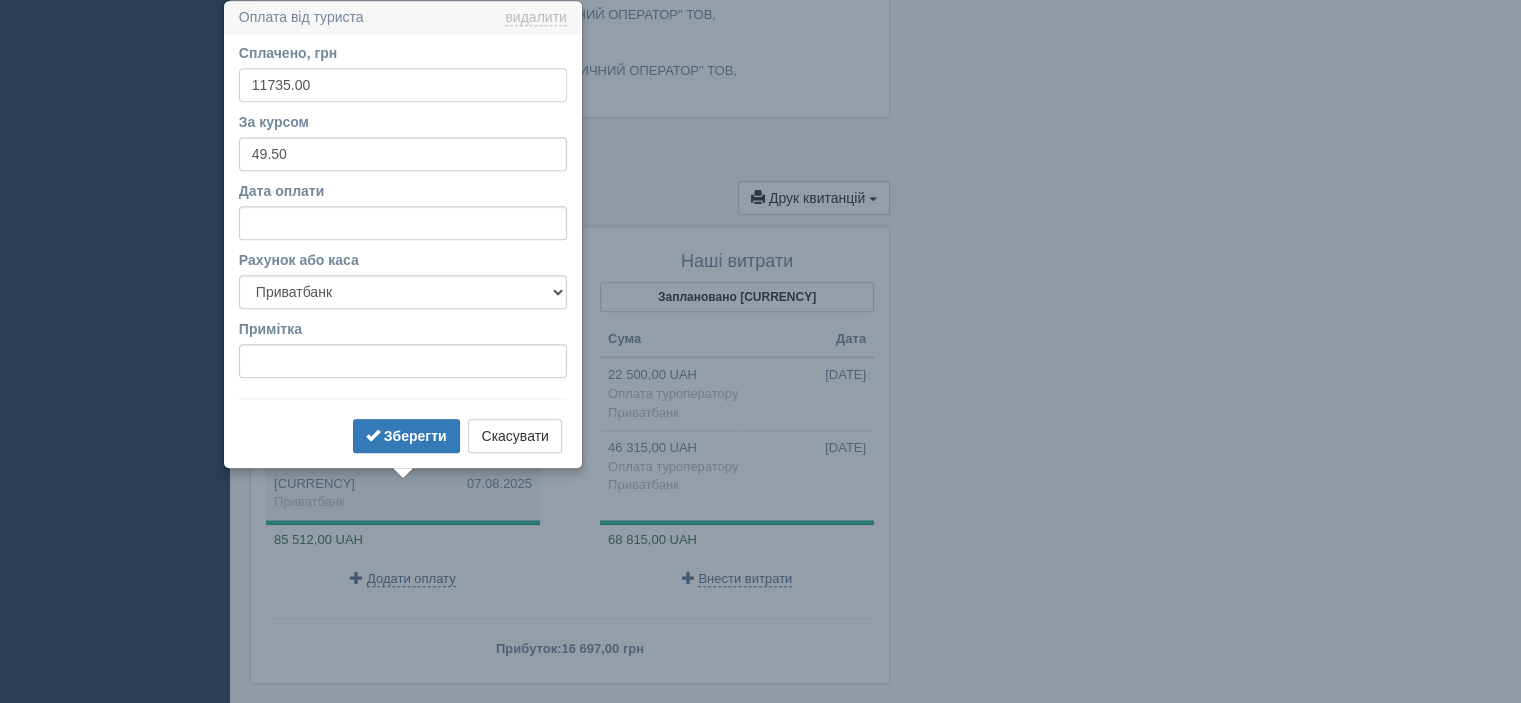 drag, startPoint x: 335, startPoint y: 93, endPoint x: 98, endPoint y: 93, distance: 237 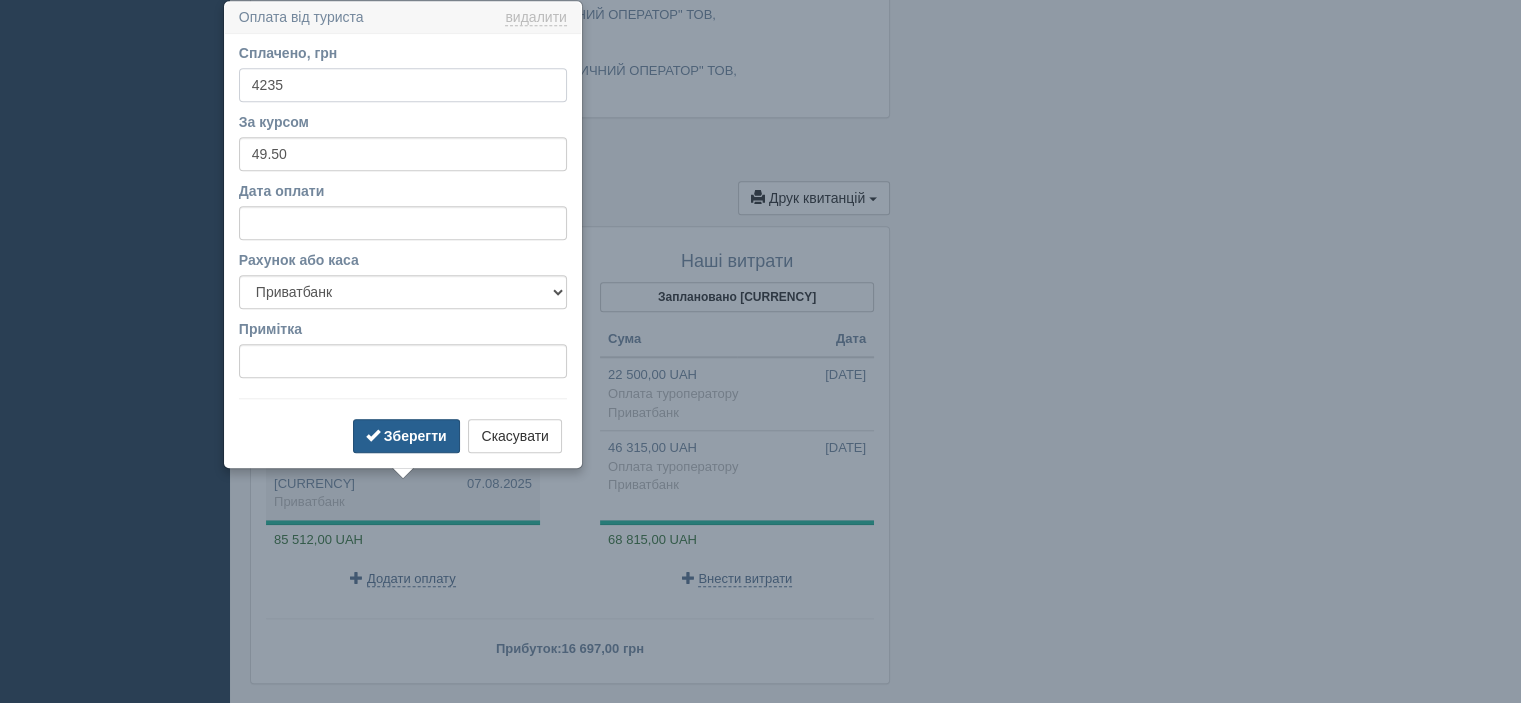 type on "4235" 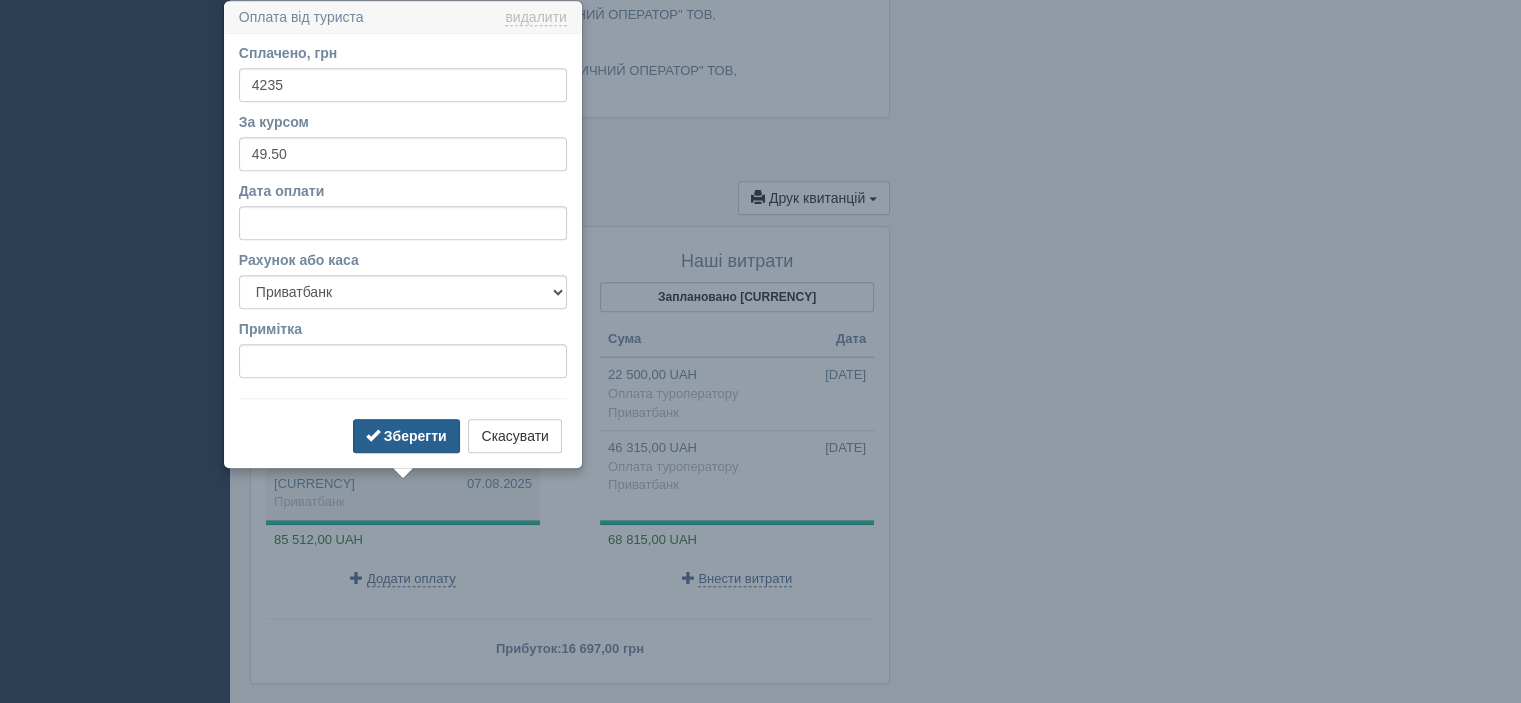click on "Зберегти" at bounding box center (415, 436) 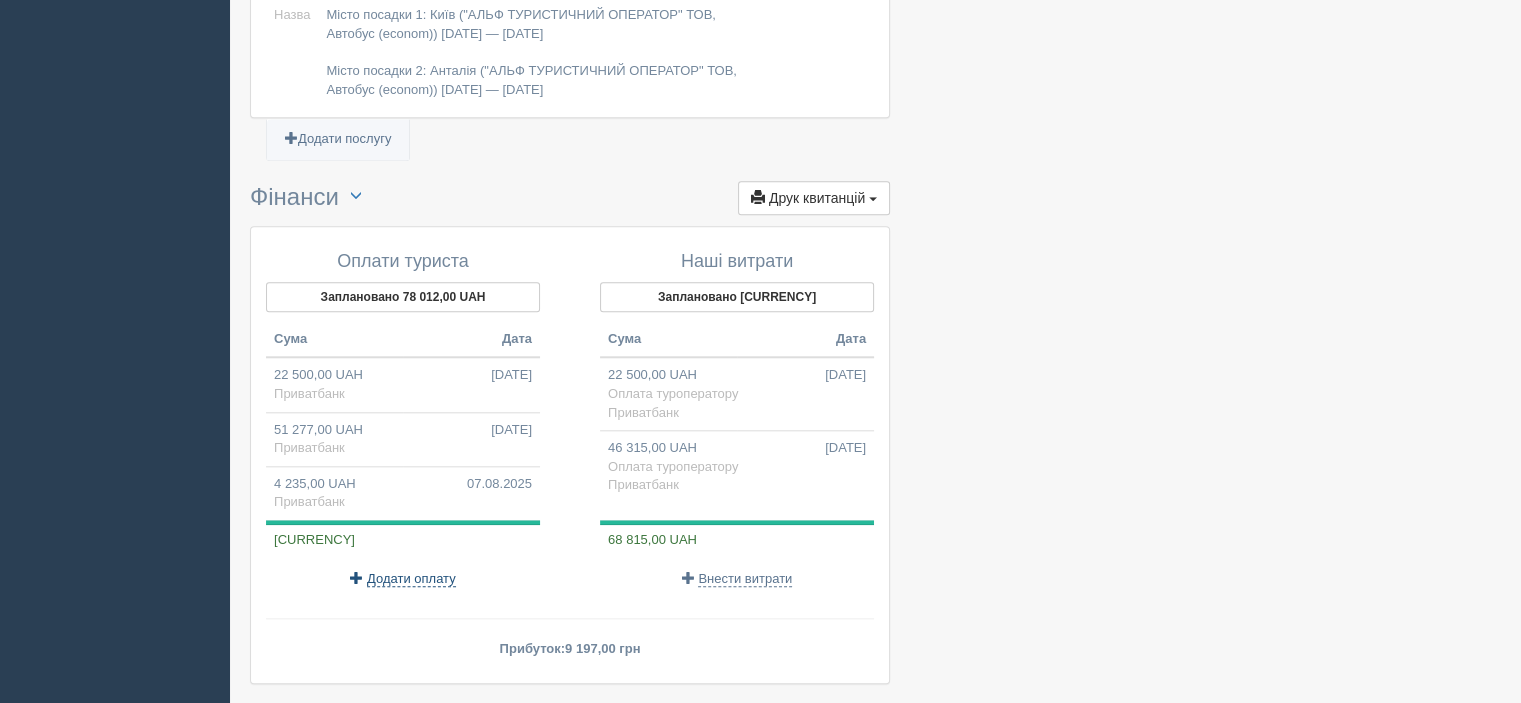 click on "Додати оплату" at bounding box center (411, 579) 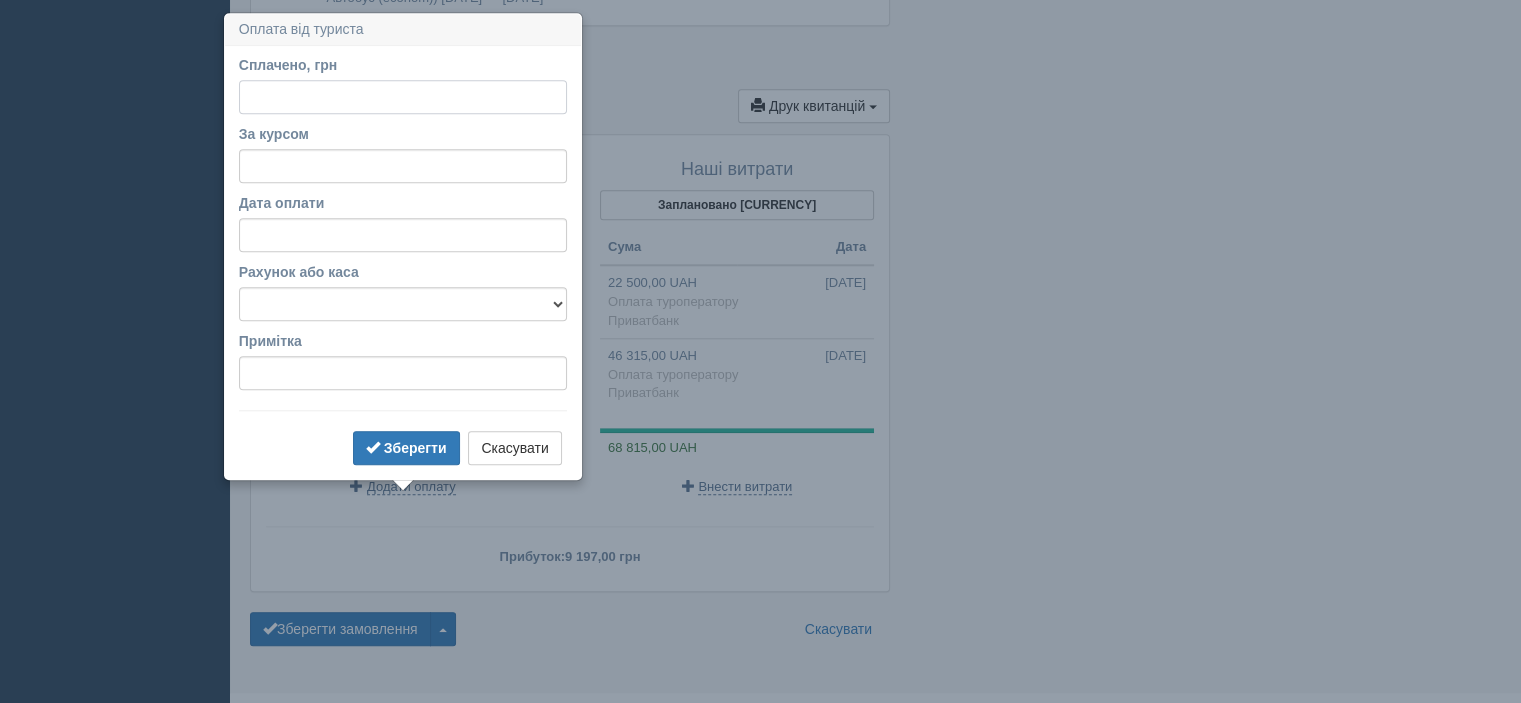 scroll, scrollTop: 2064, scrollLeft: 0, axis: vertical 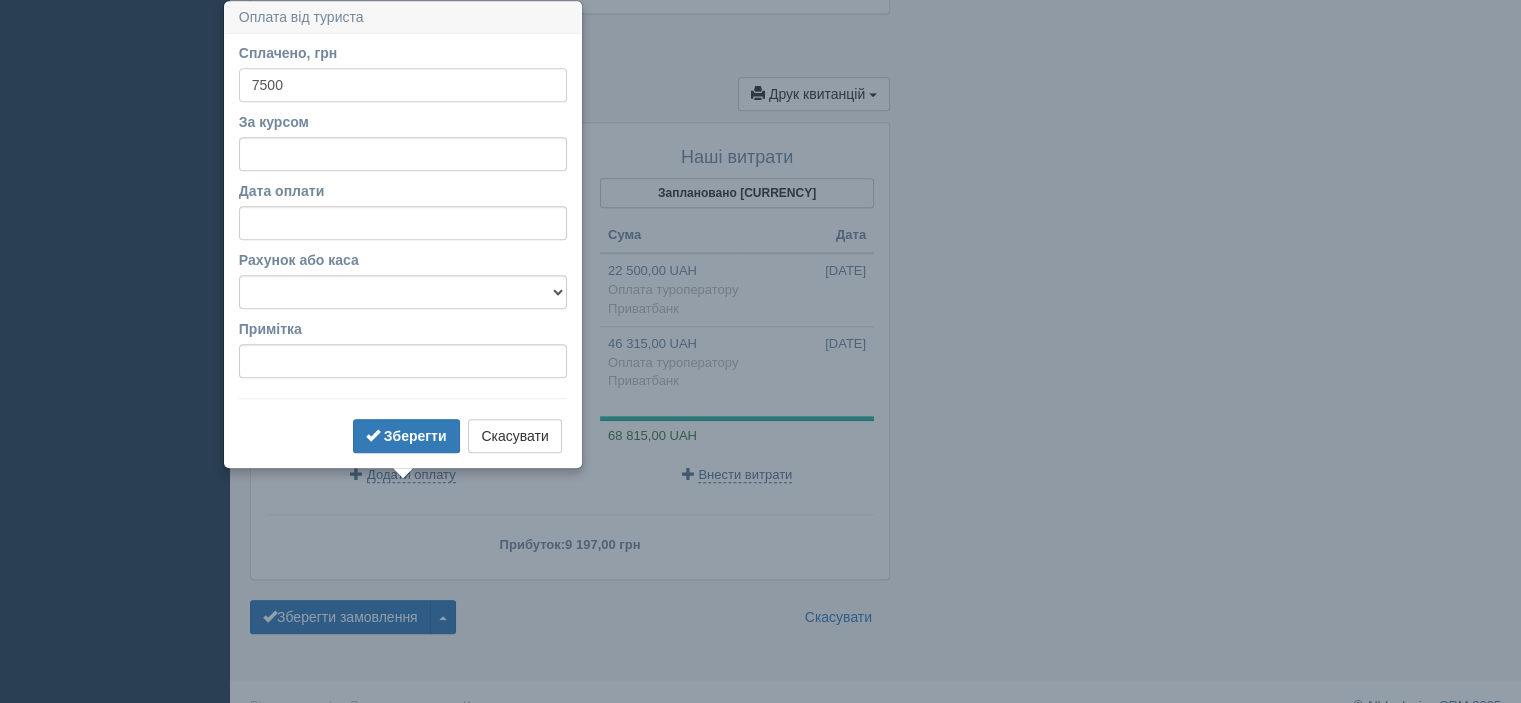 type on "7500" 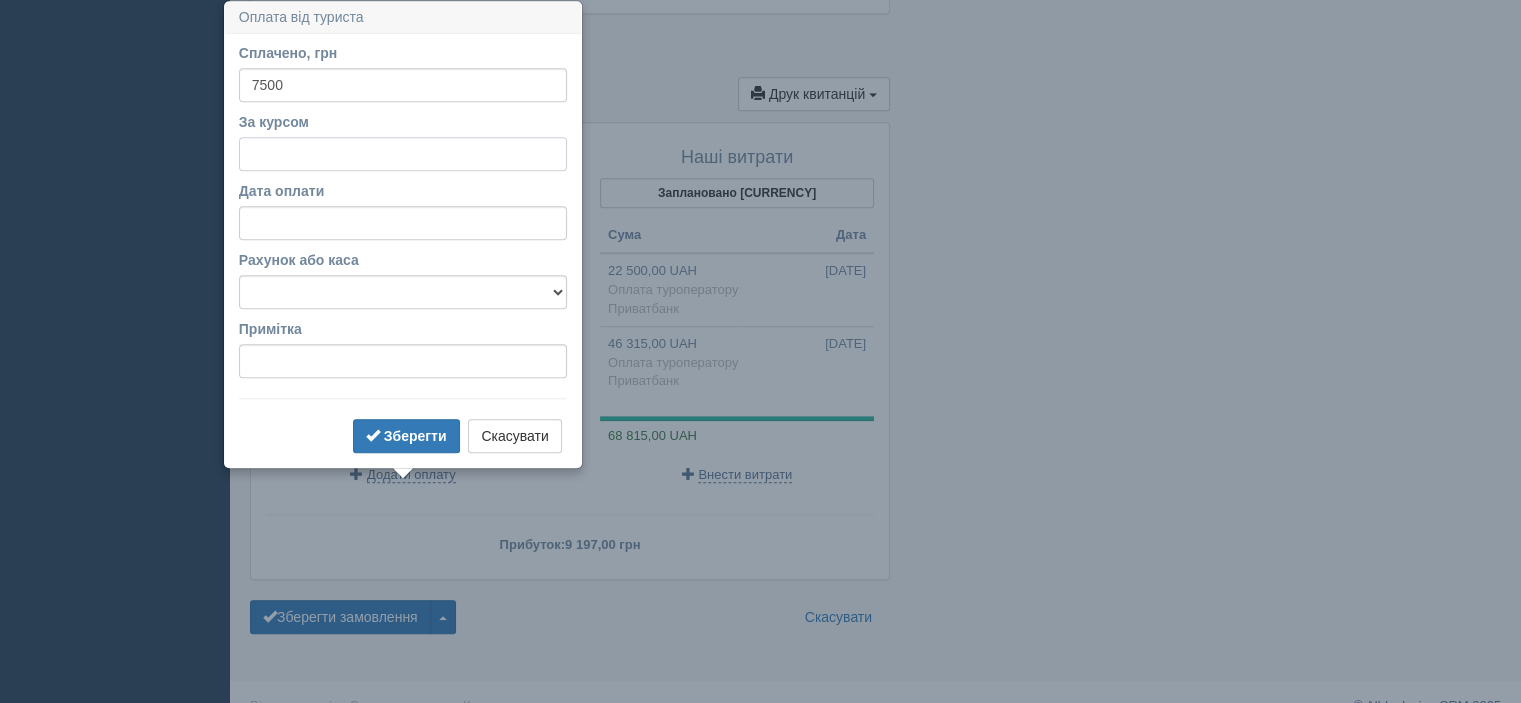 click on "За курсом" at bounding box center [403, 154] 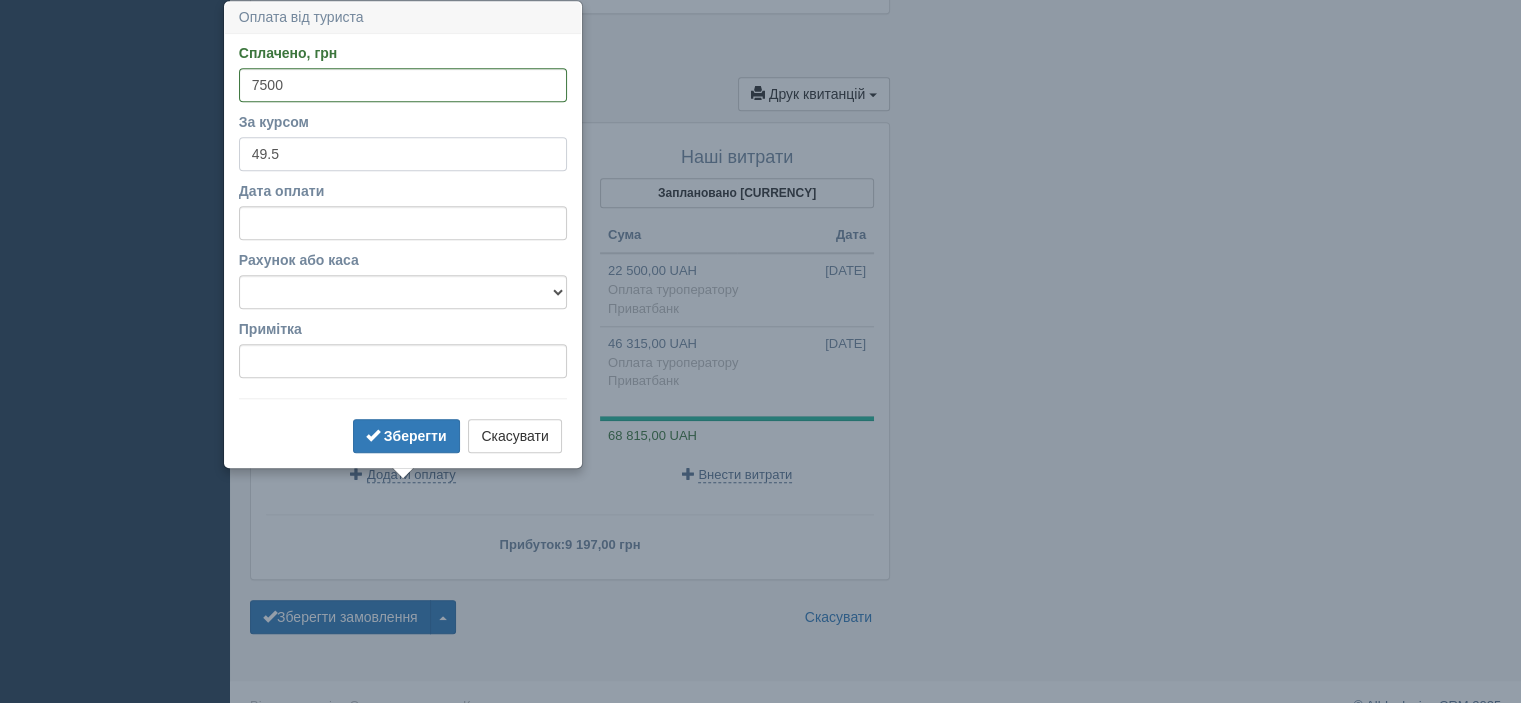type on "49.5" 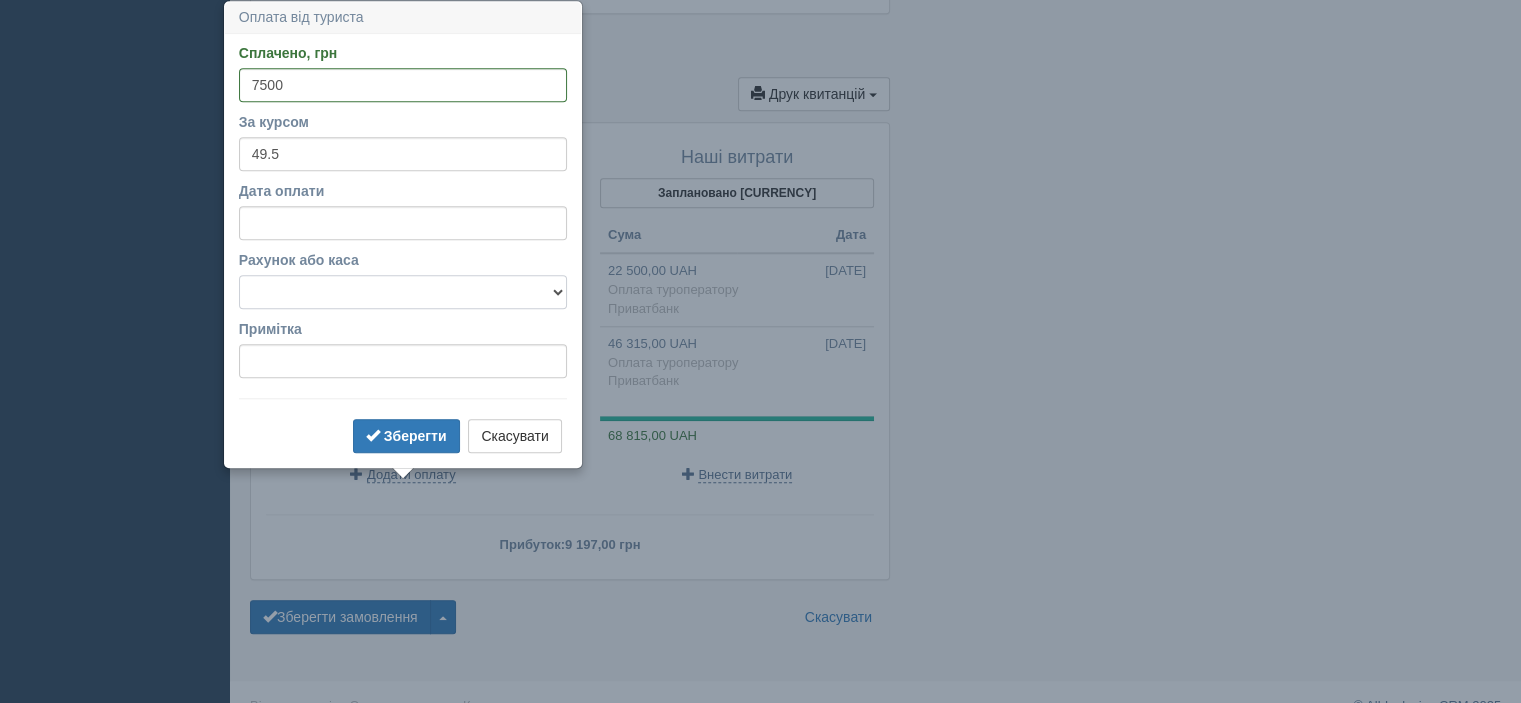 click on "Альфабанк
Банковский счёт
Наличная касса
Приватбанк" at bounding box center (403, 292) 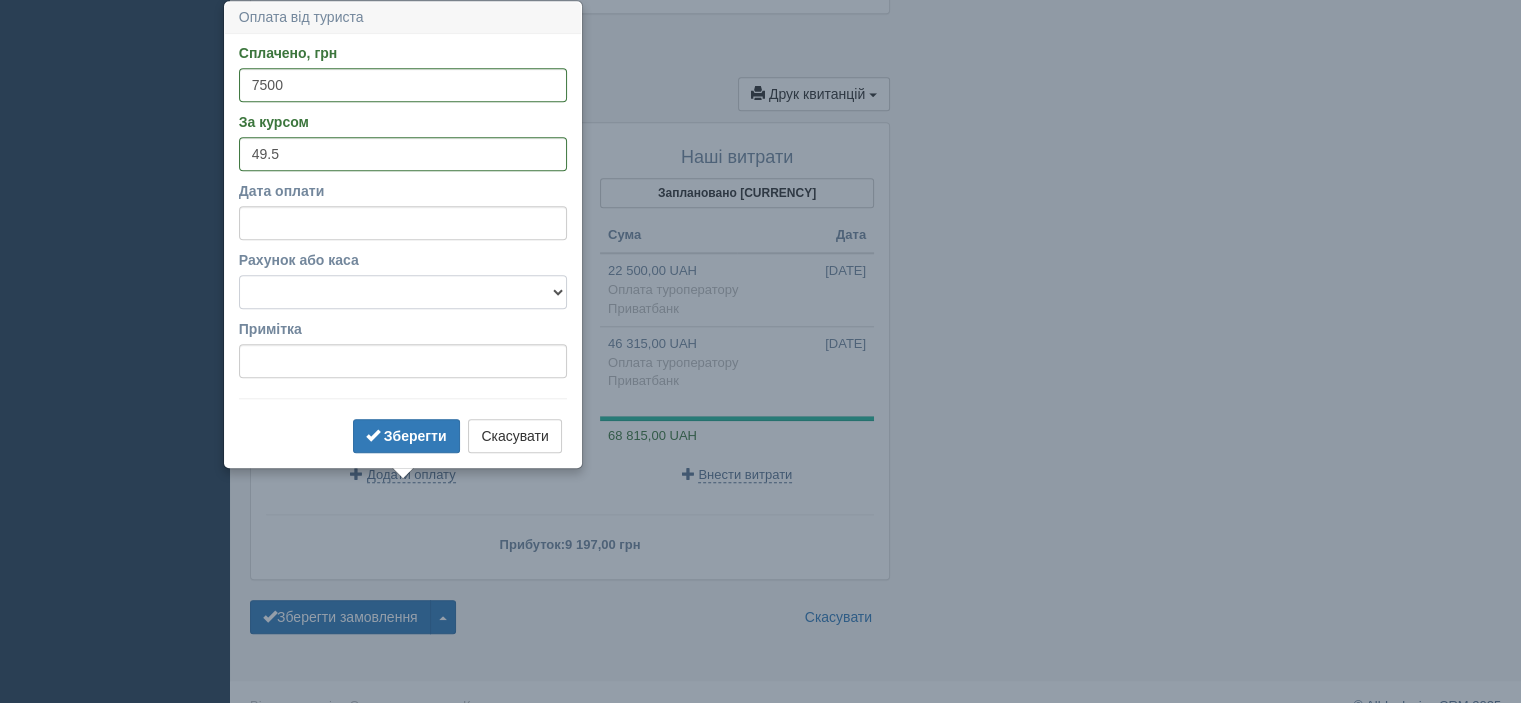 select on "346" 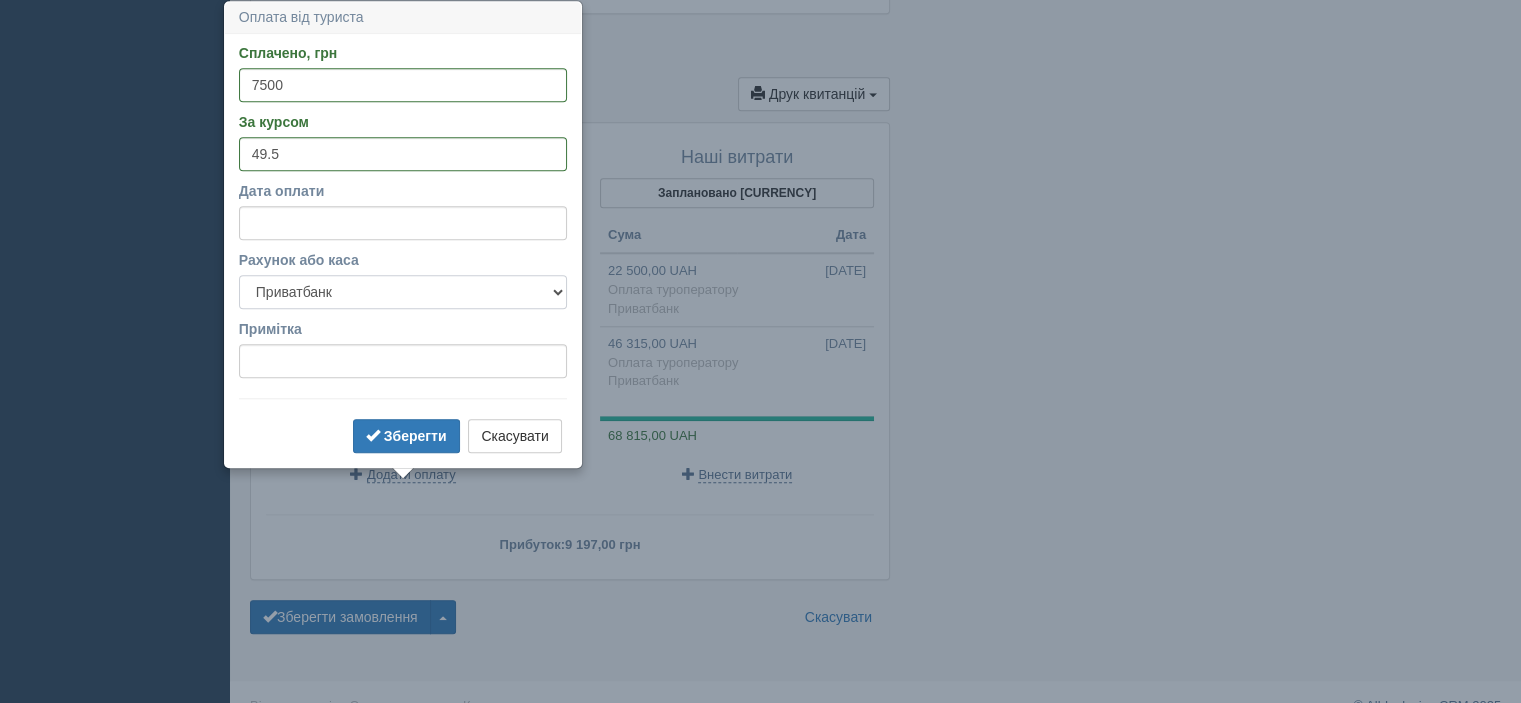 click on "Альфабанк
Банковский счёт
Наличная касса
Приватбанк" at bounding box center [403, 292] 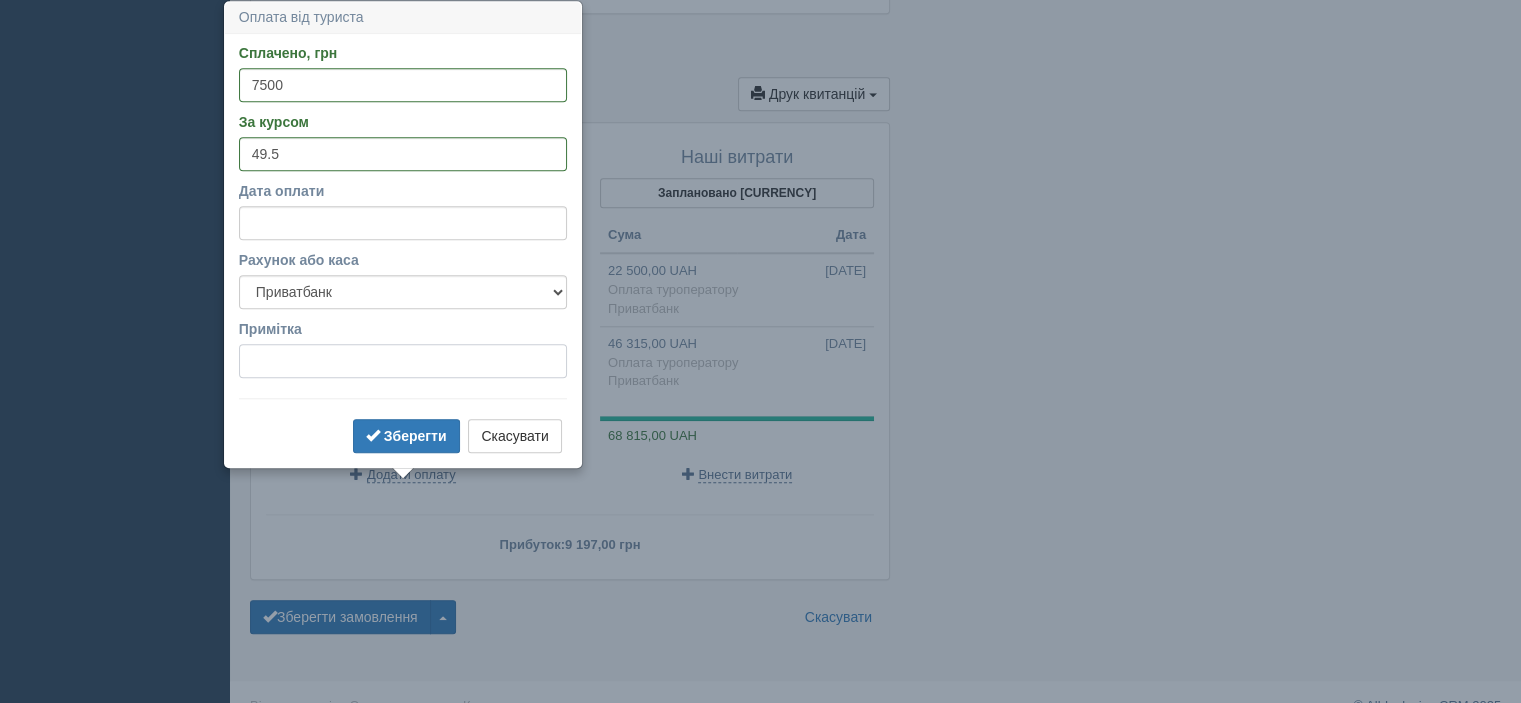 click on "Примітка" at bounding box center (403, 361) 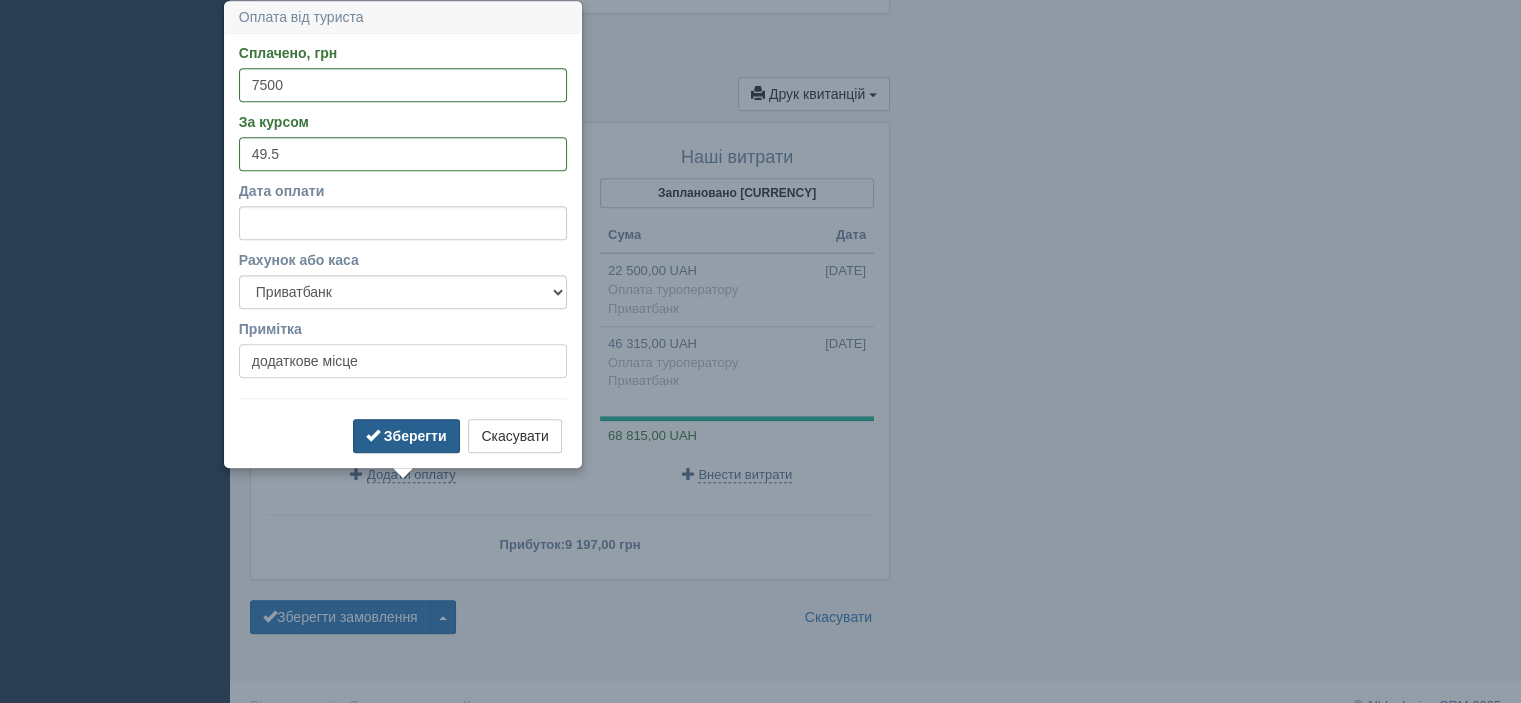 type on "додаткове місце" 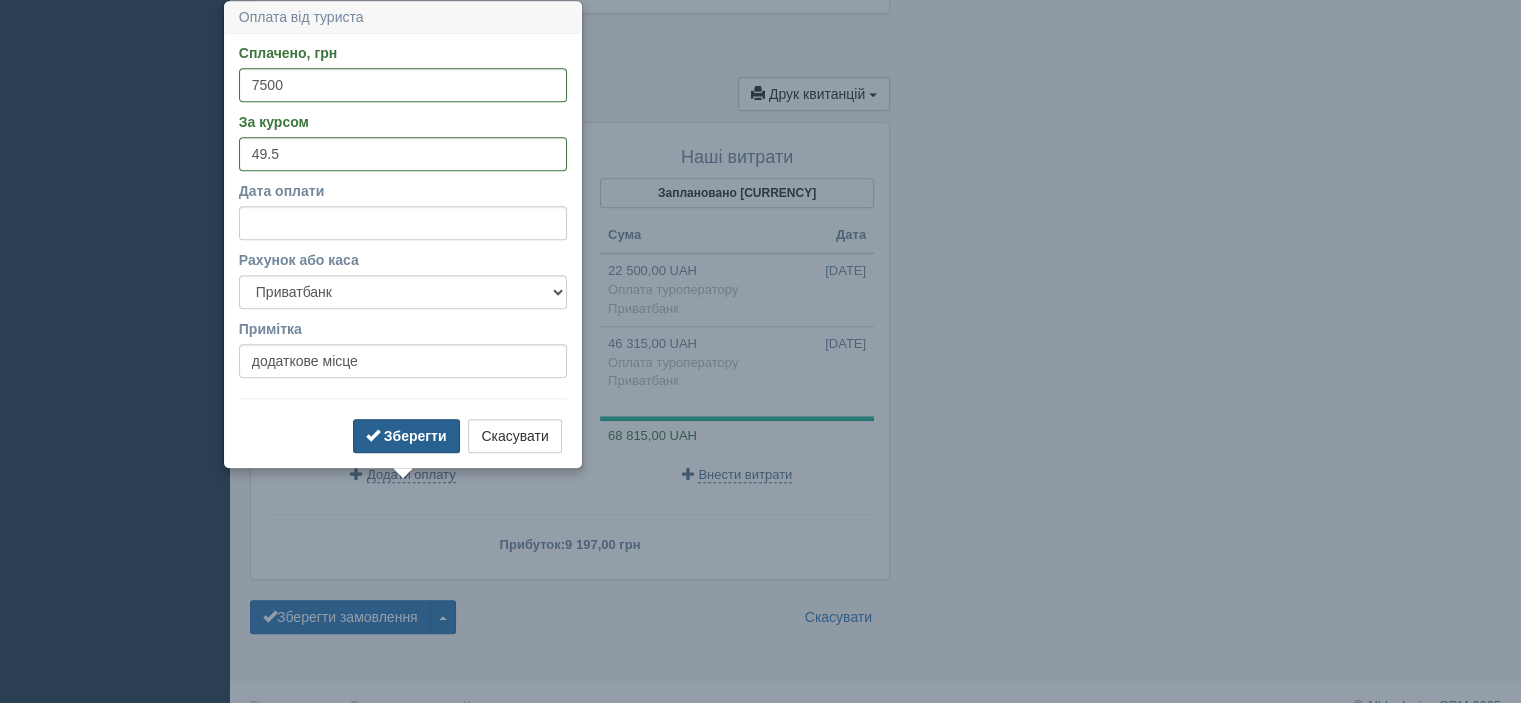 click on "Зберегти" at bounding box center [415, 436] 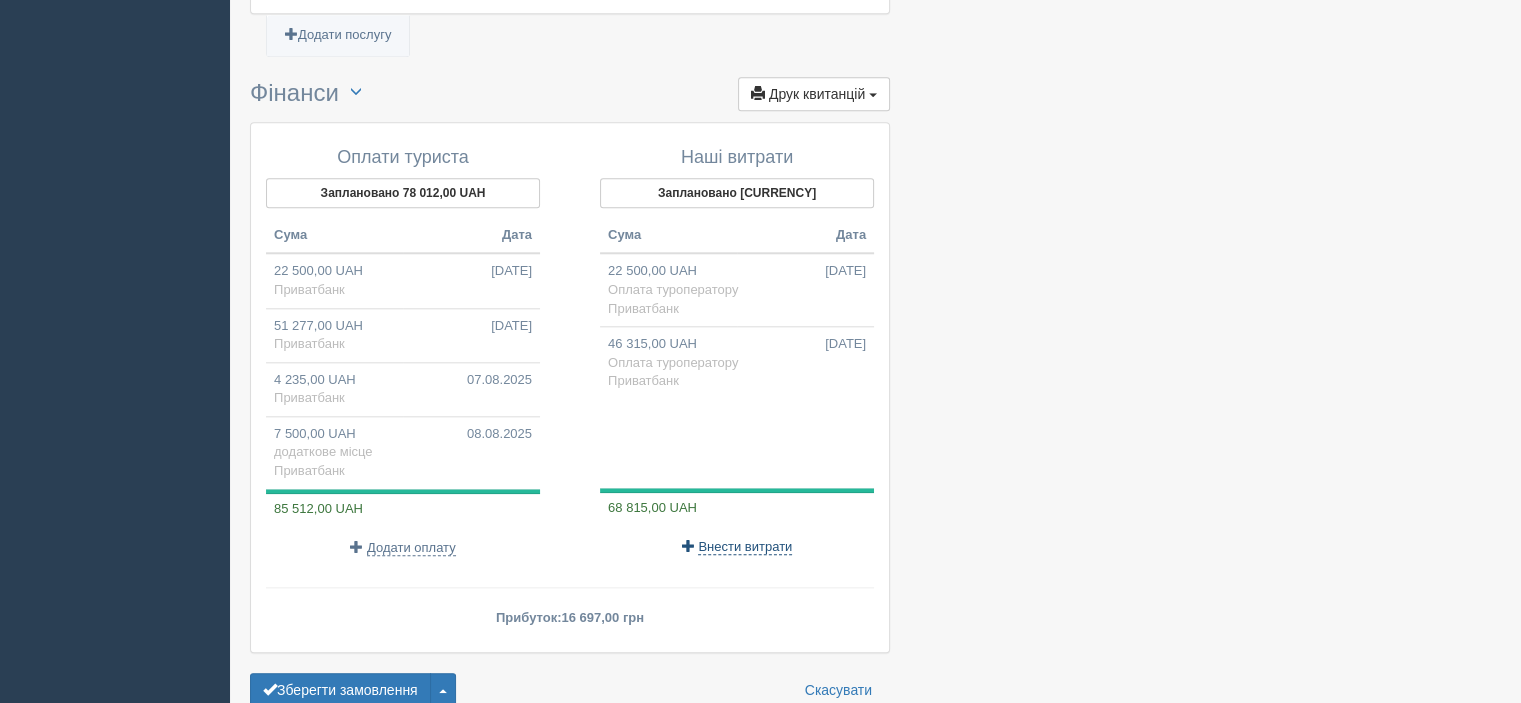click on "Внести витрати" at bounding box center (745, 547) 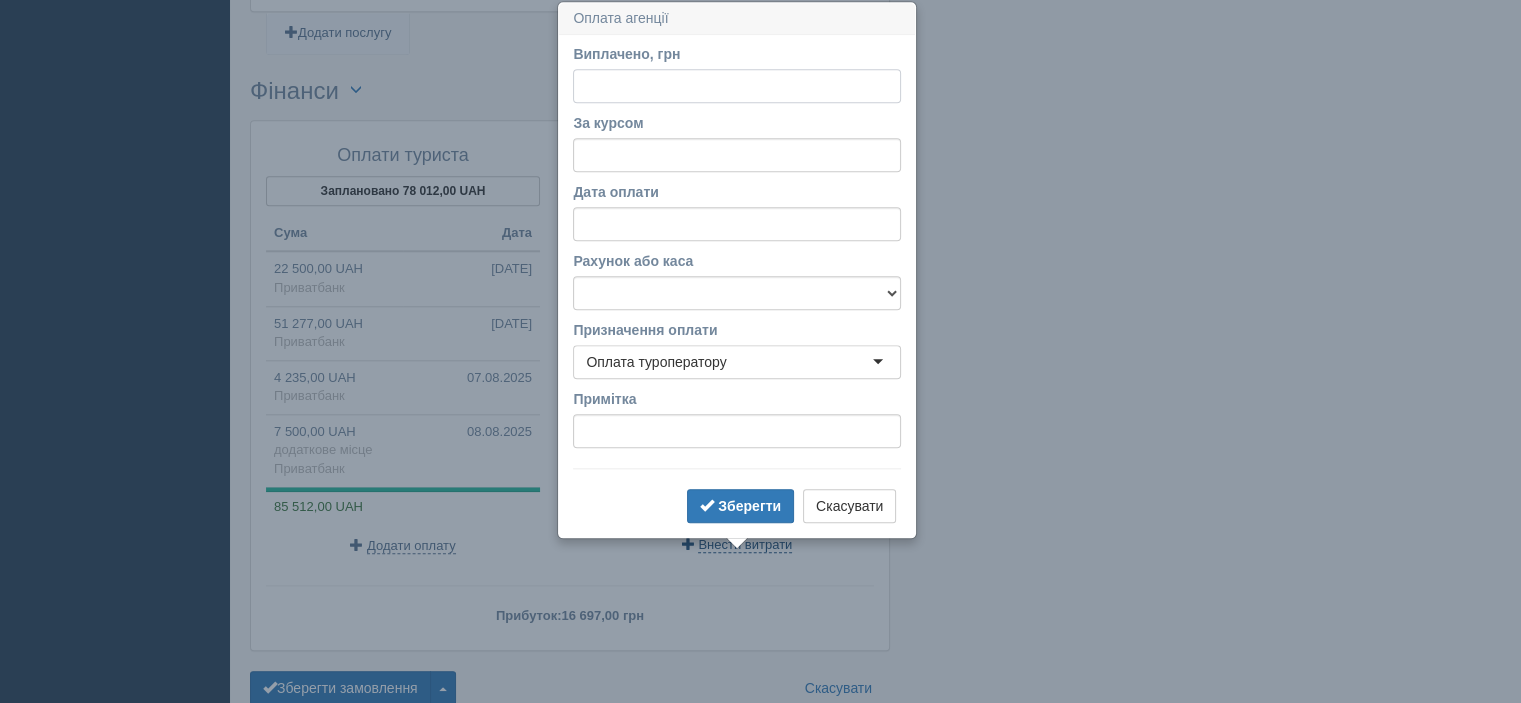 scroll, scrollTop: 2067, scrollLeft: 0, axis: vertical 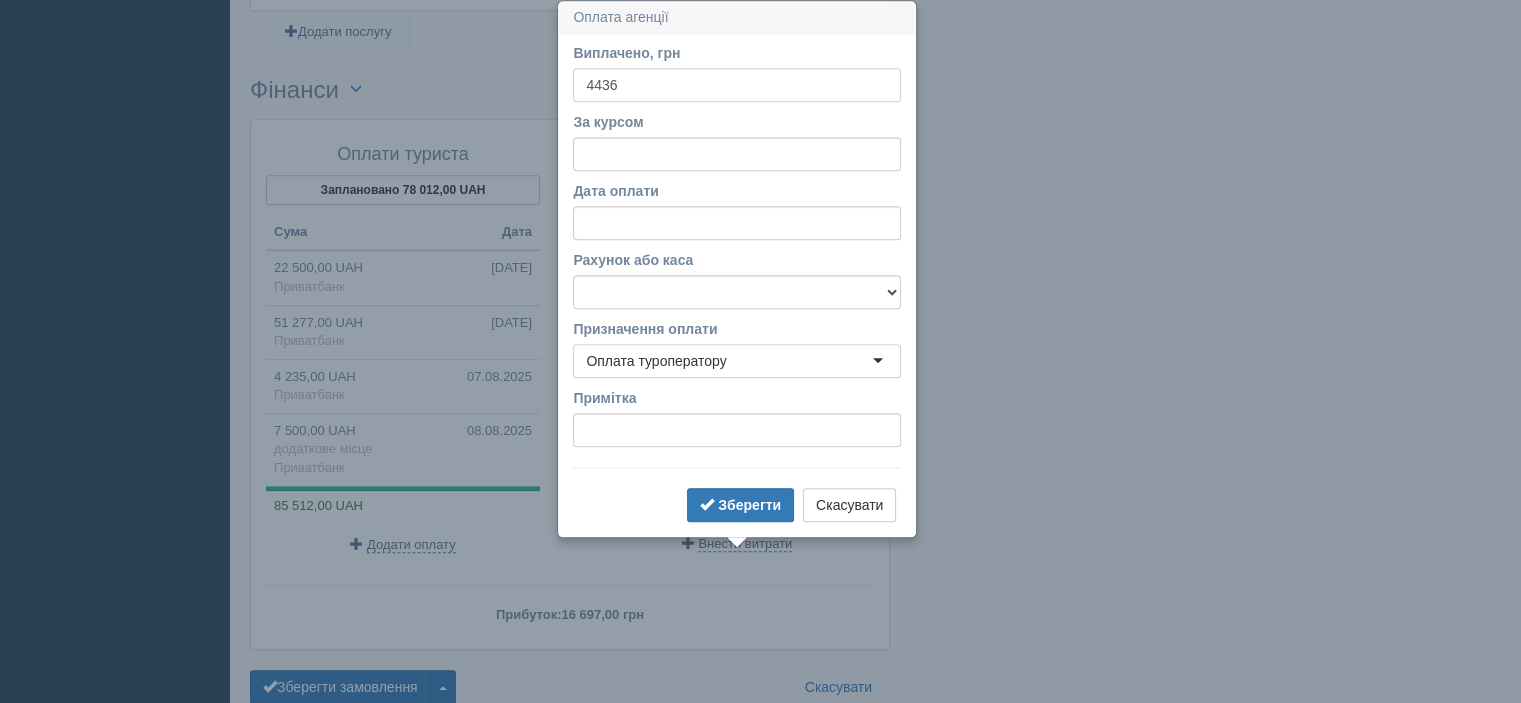 type on "4436" 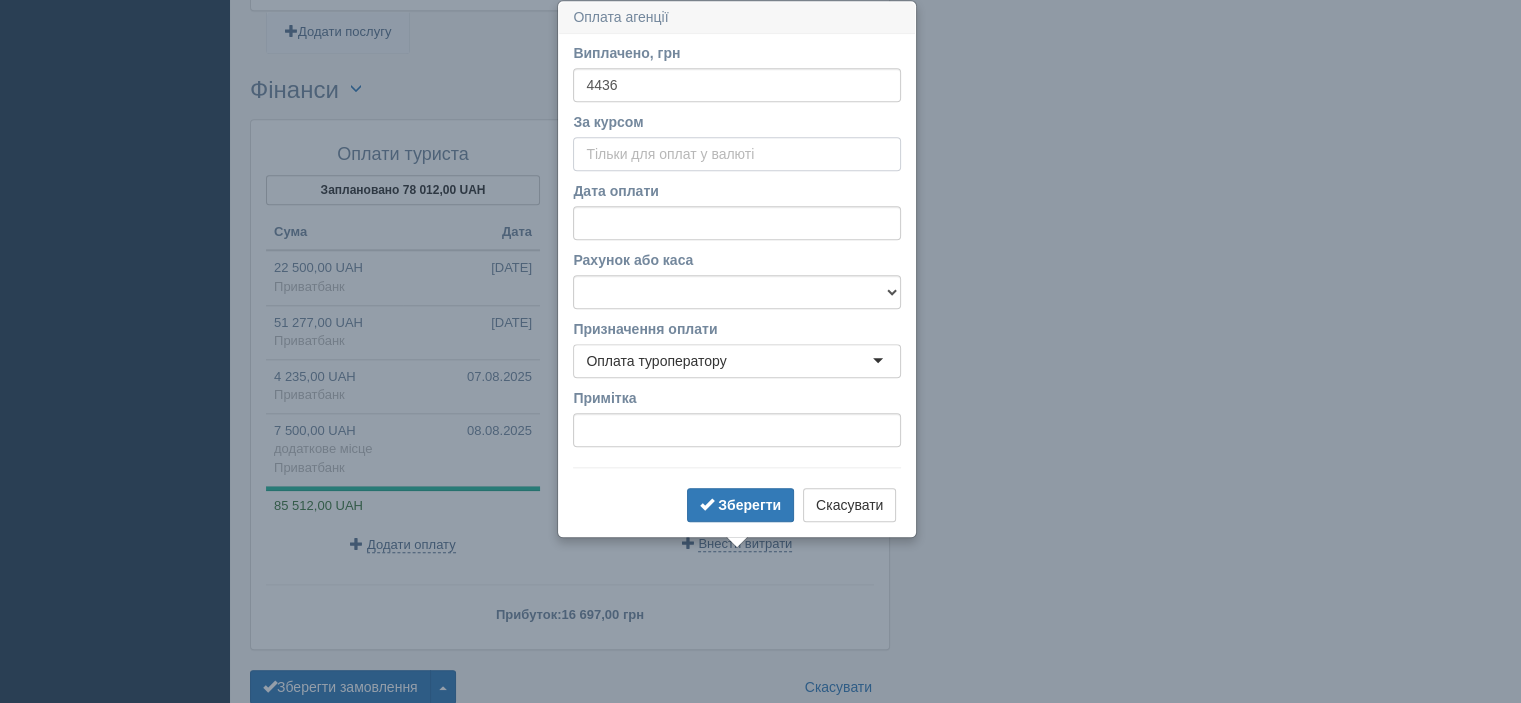 click on "За курсом" at bounding box center (737, 154) 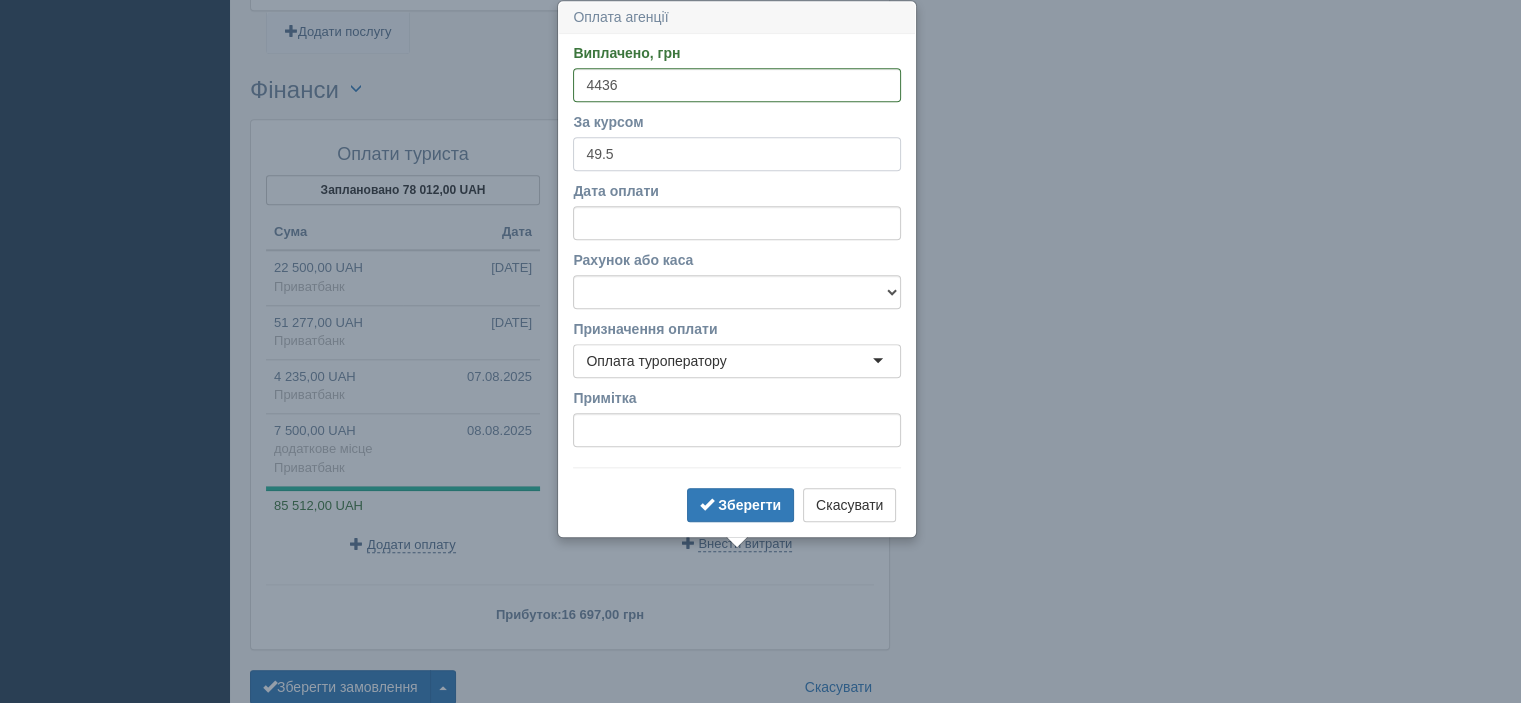 type on "49.5" 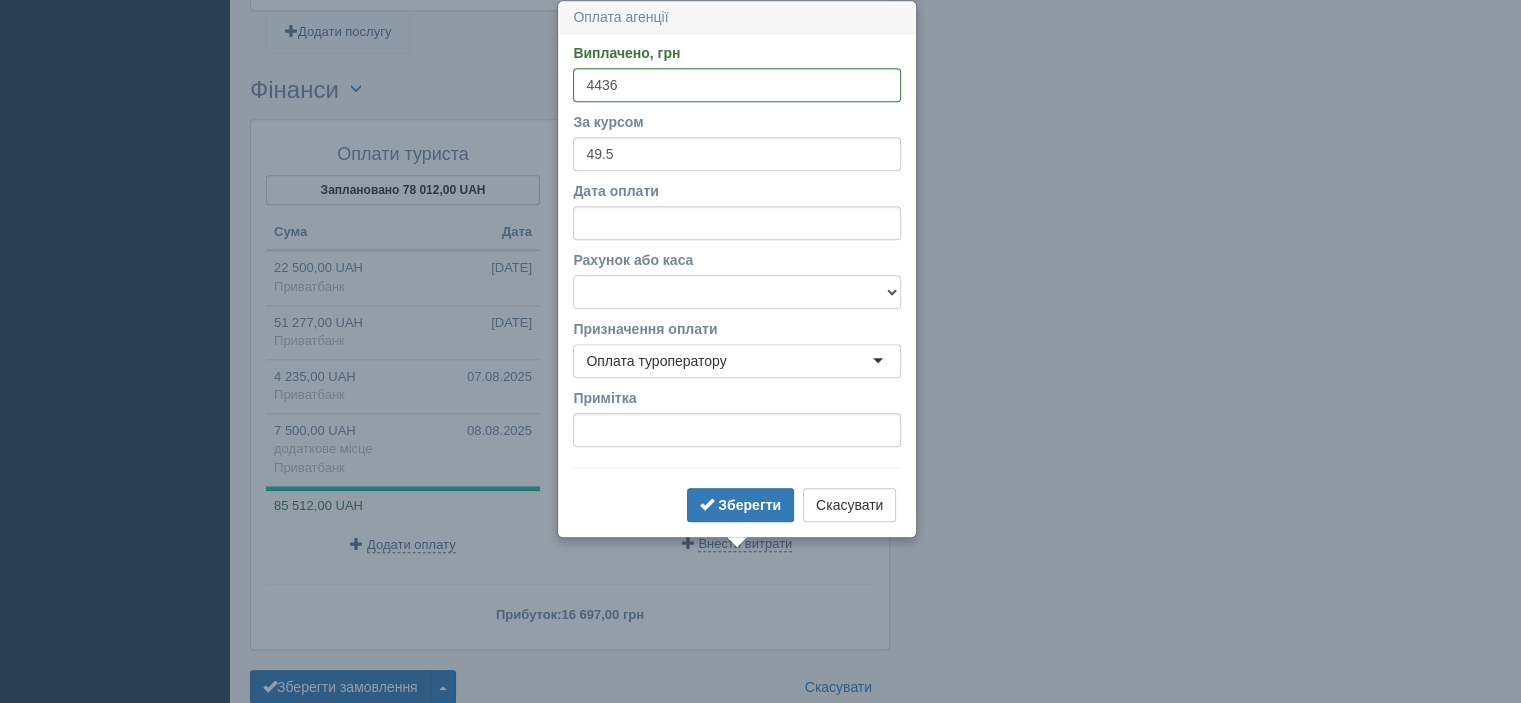 click on "Альфабанк
Банковский счёт
Наличная касса
Приватбанк" at bounding box center [737, 292] 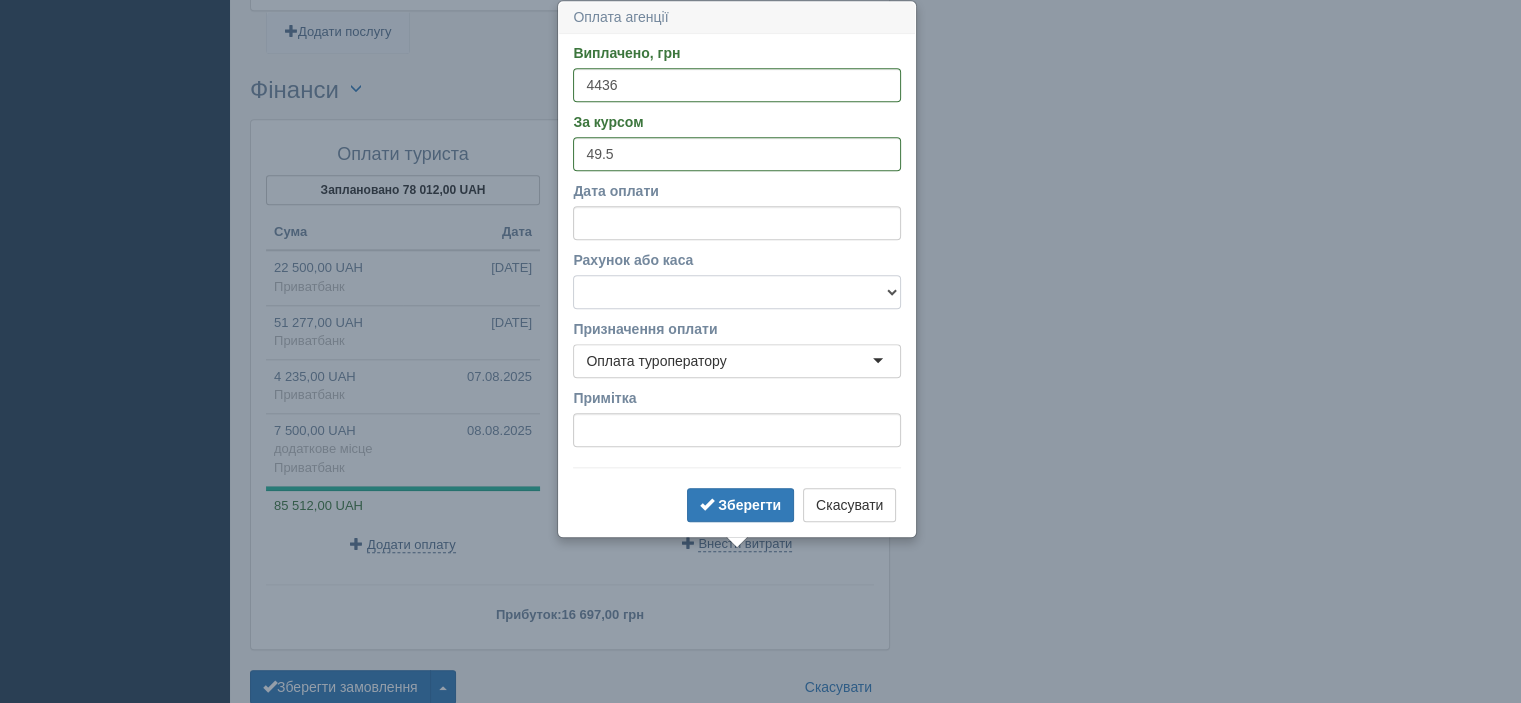 select on "346" 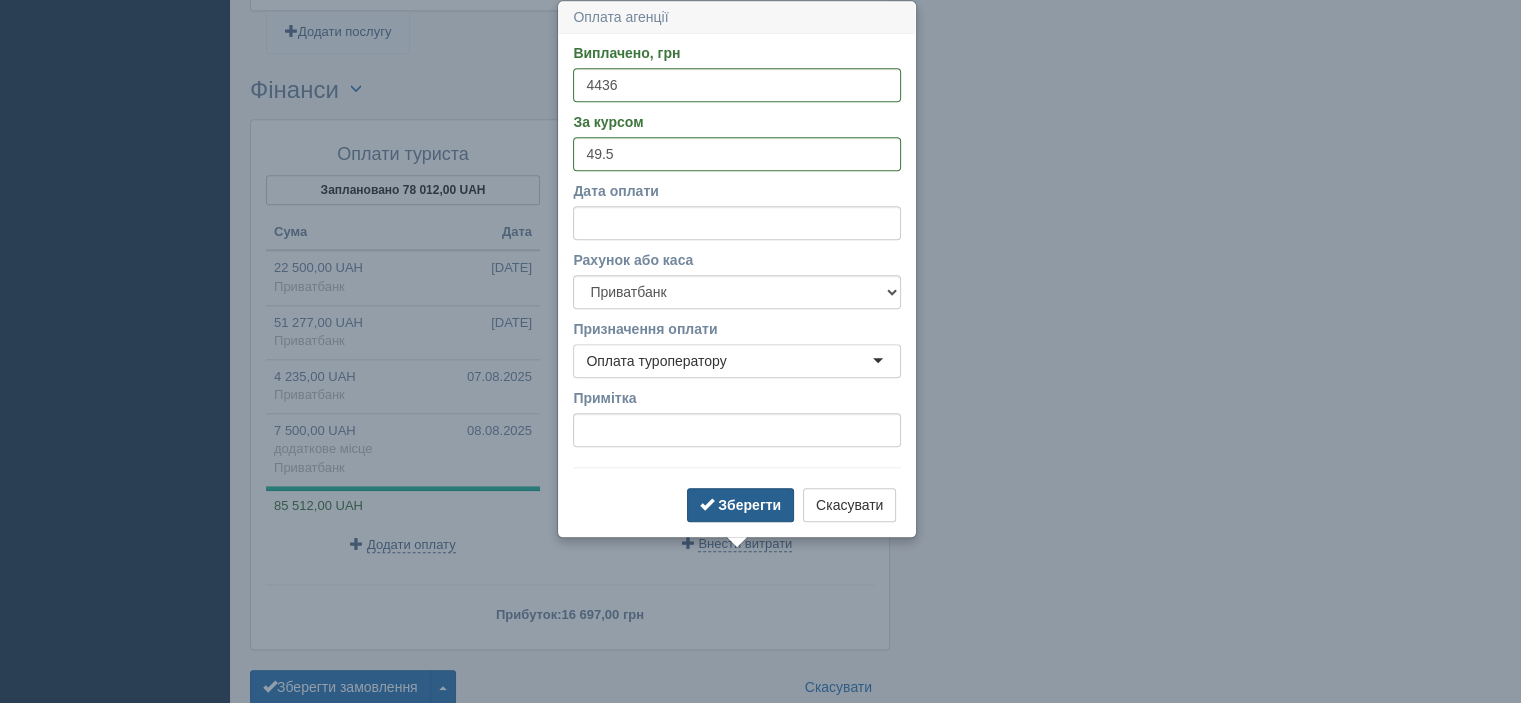 click on "Зберегти" at bounding box center (749, 505) 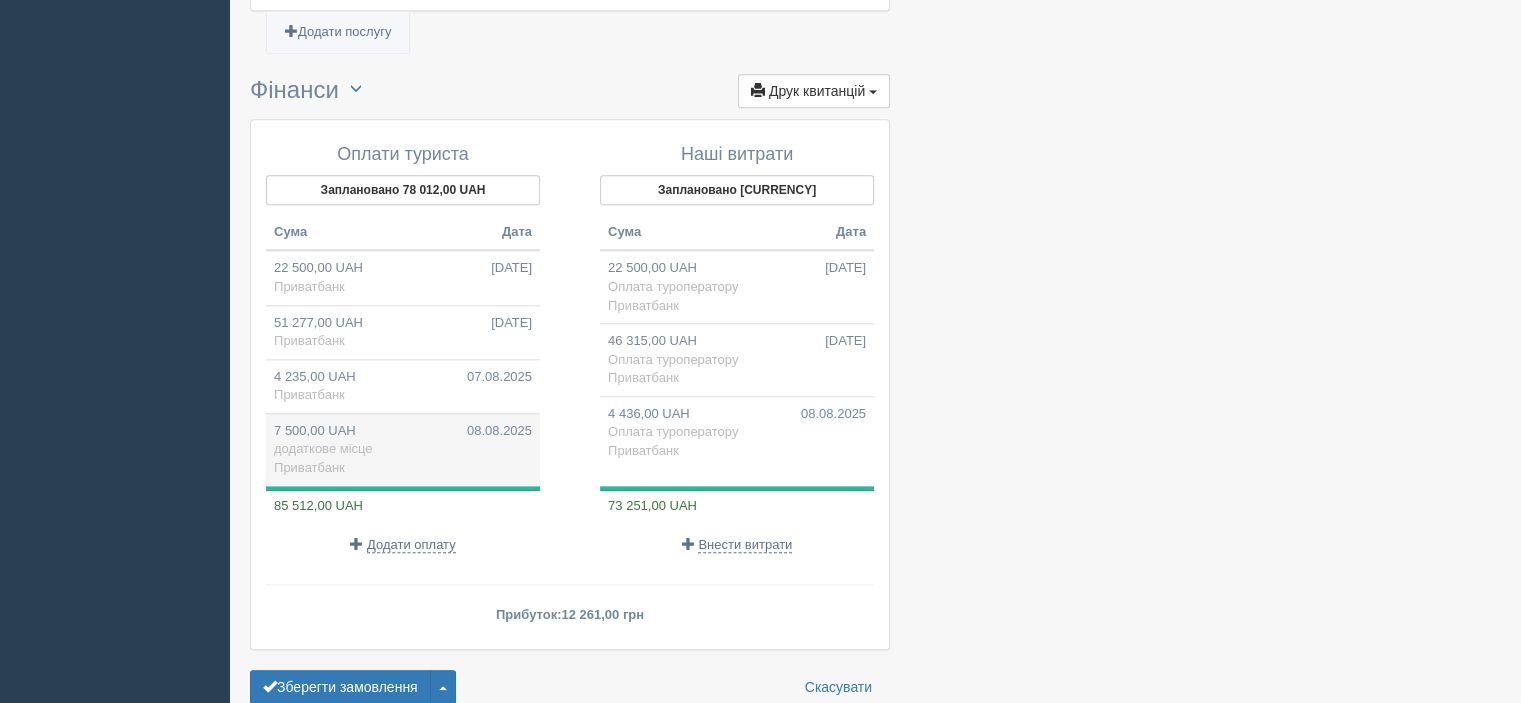 click on "[CURRENCY]
[DATE]
додаткове місце
Приватбанк" at bounding box center (403, 449) 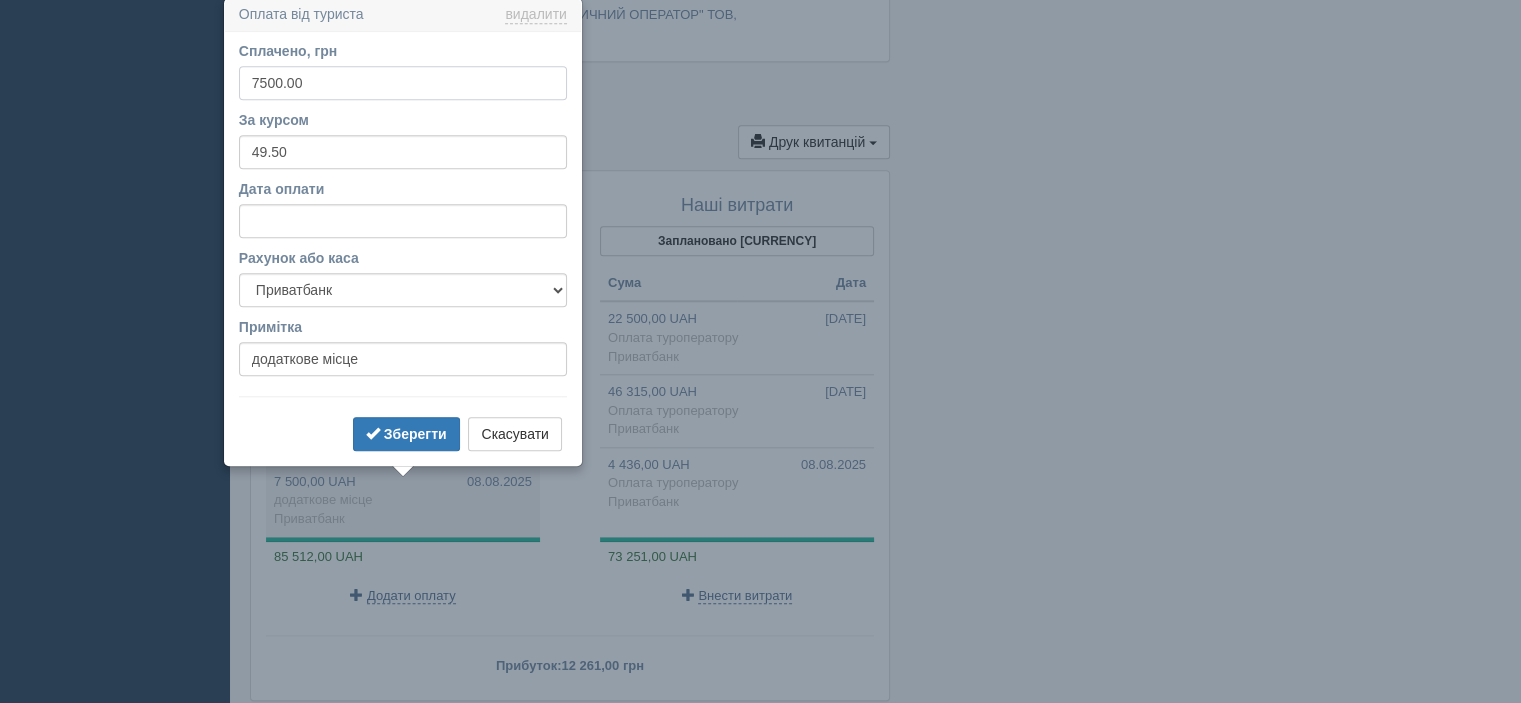 scroll, scrollTop: 2012, scrollLeft: 0, axis: vertical 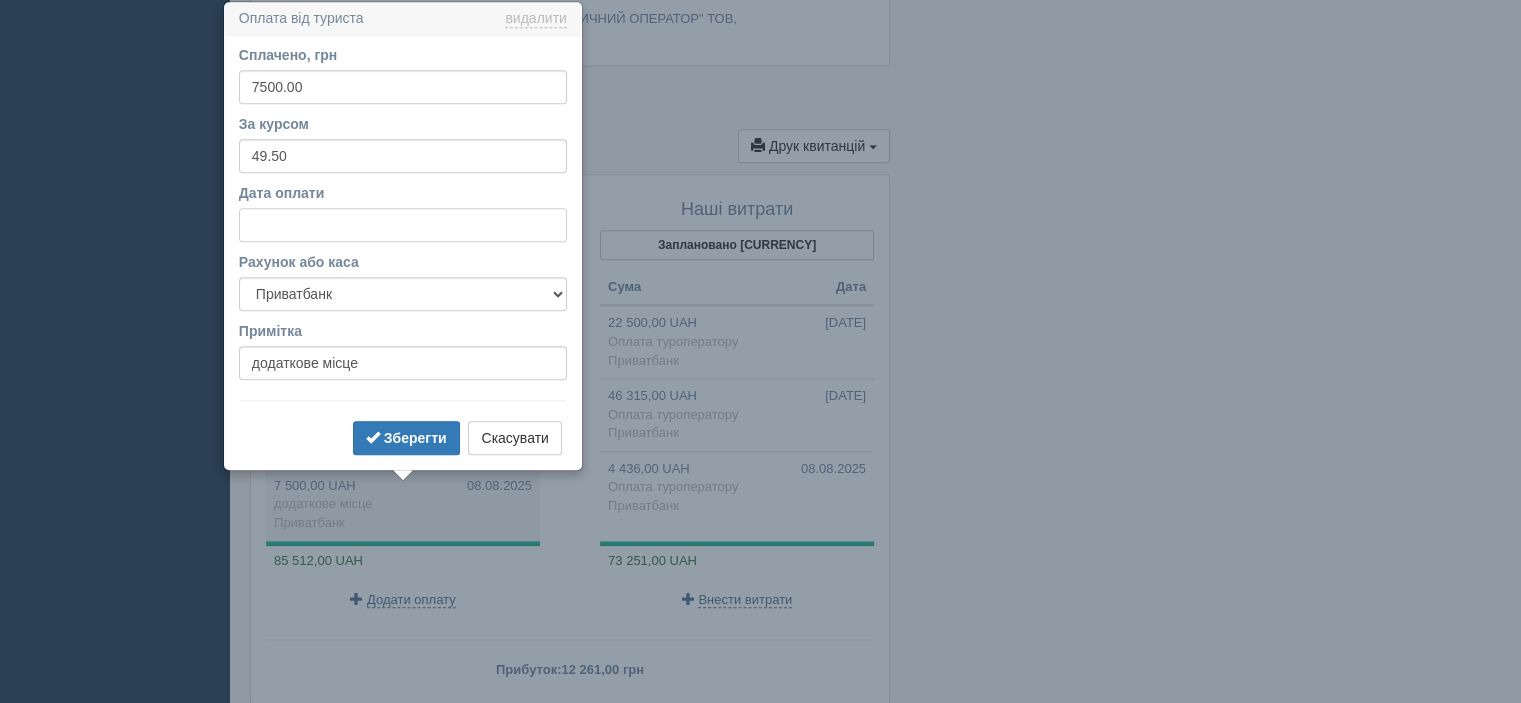 click on "Дата оплати" at bounding box center [403, 225] 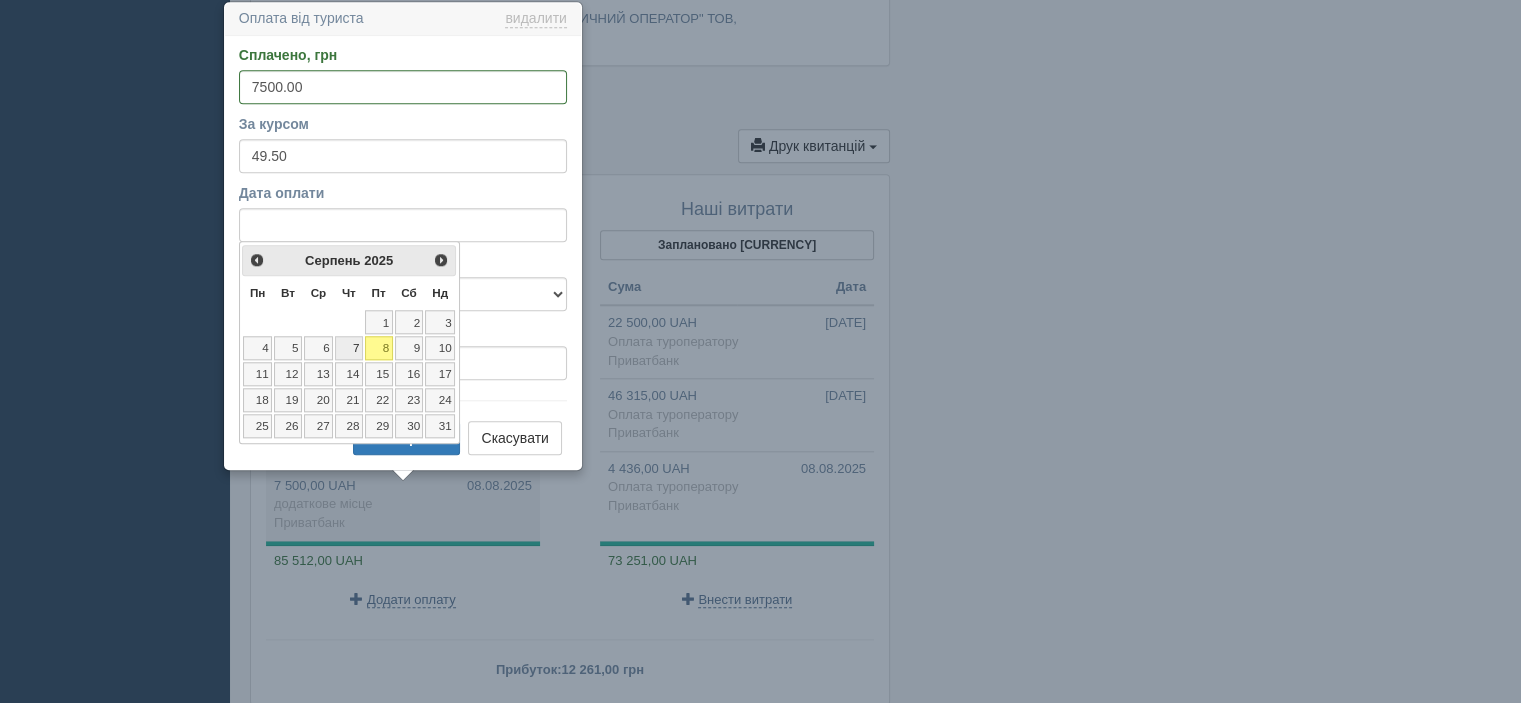click on "7" at bounding box center [349, 348] 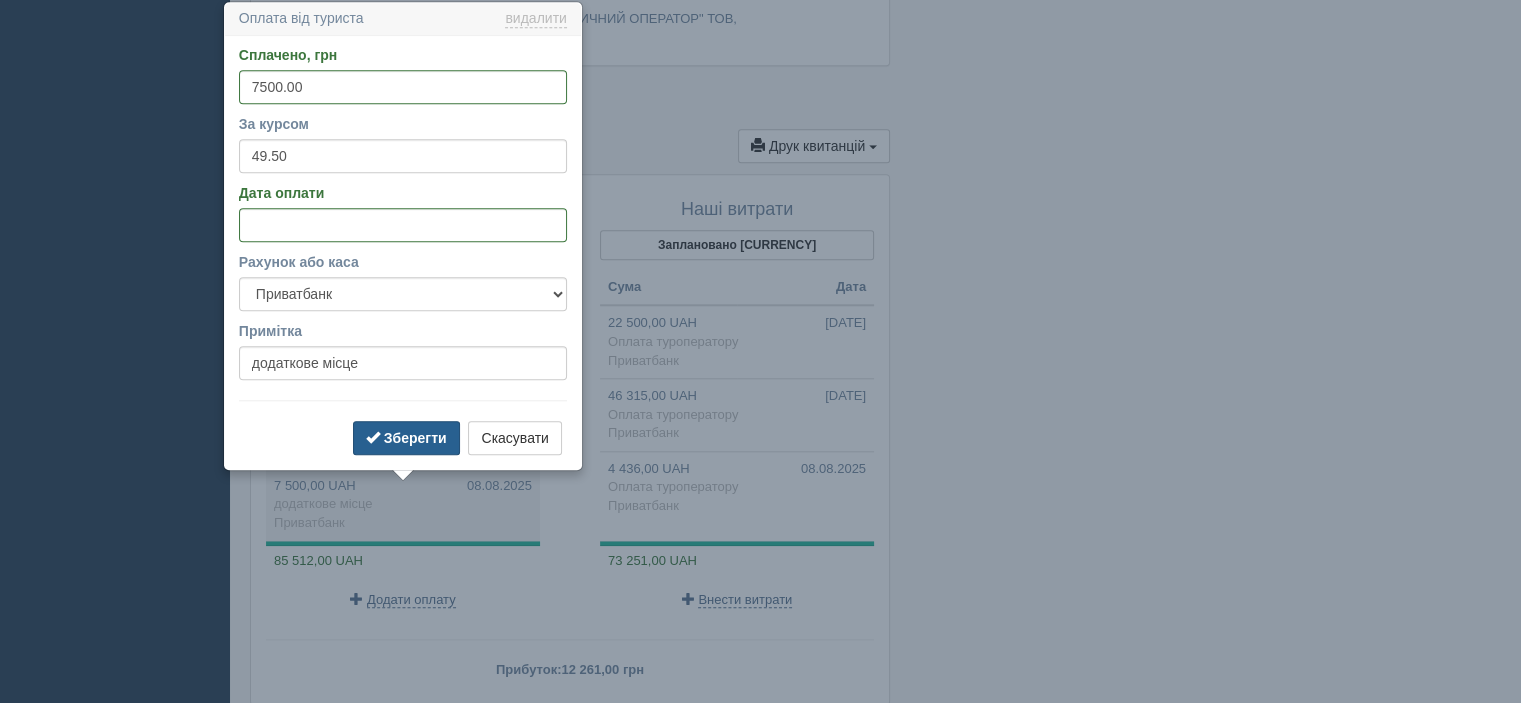 click on "Зберегти" at bounding box center [415, 438] 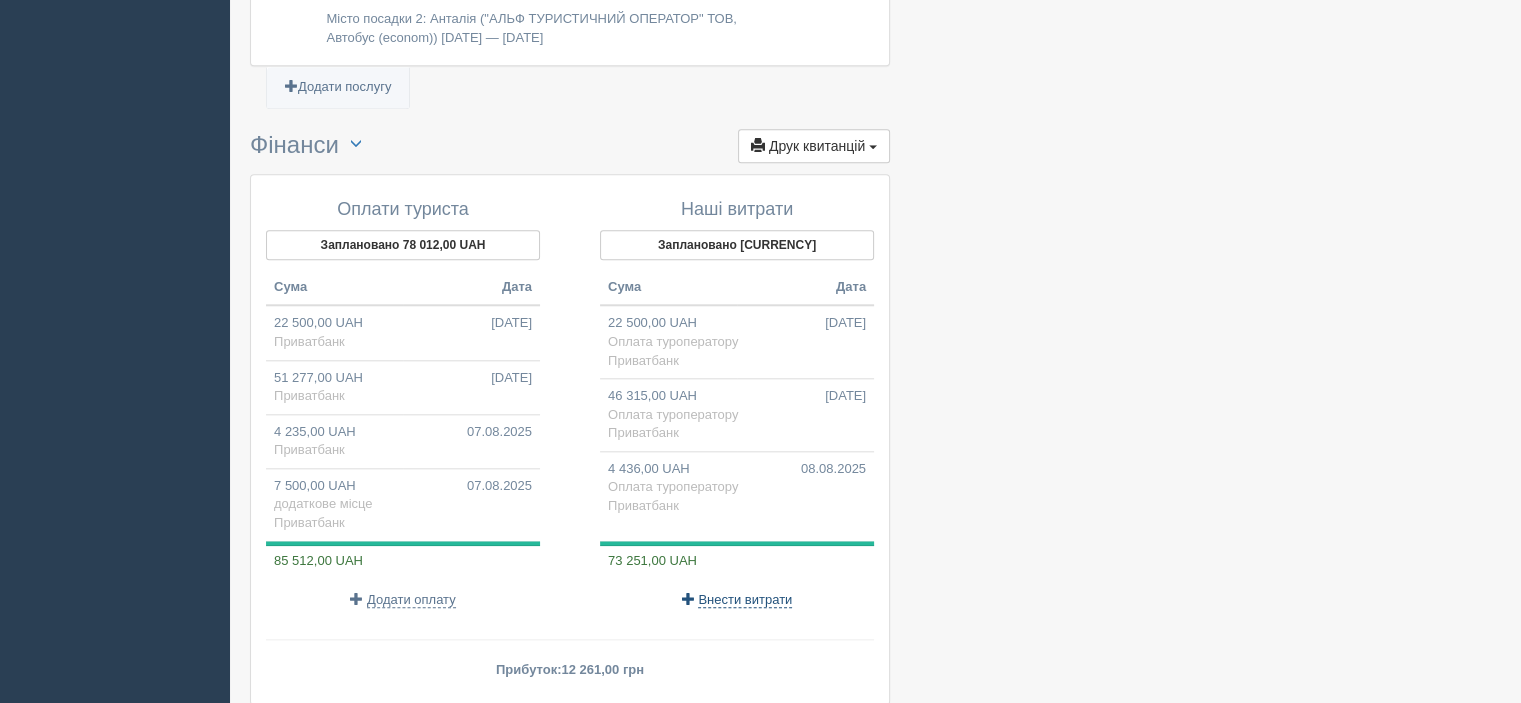 click on "Внести витрати" at bounding box center [745, 600] 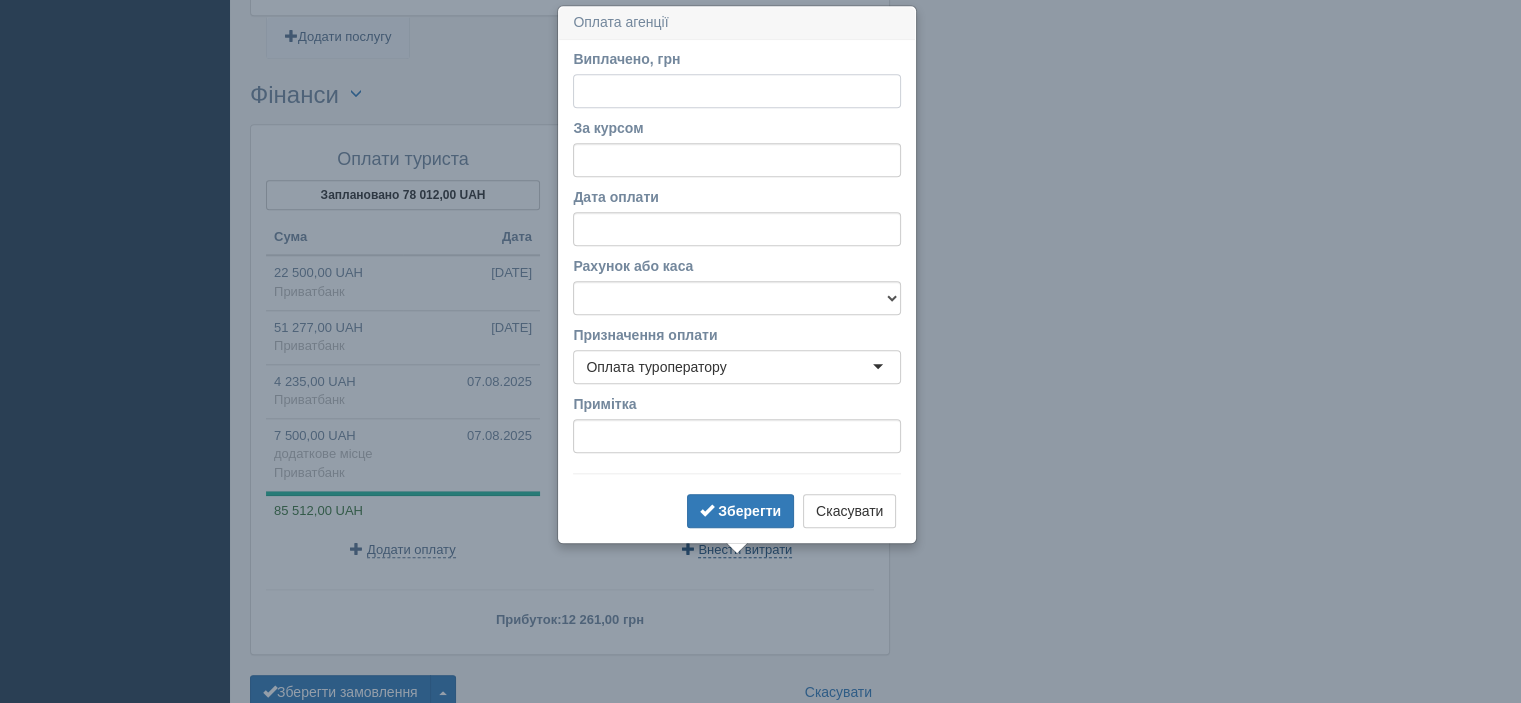 scroll, scrollTop: 2067, scrollLeft: 0, axis: vertical 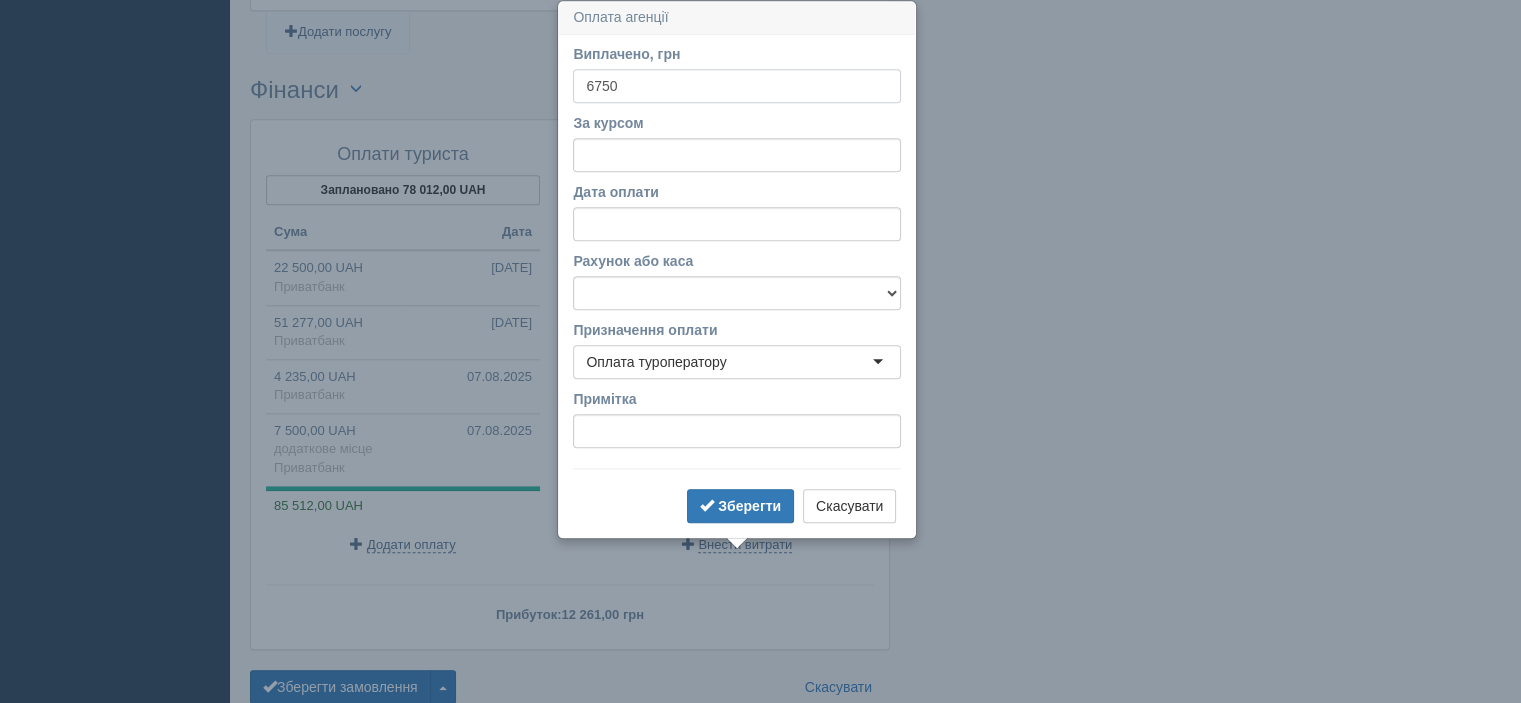 type on "6750" 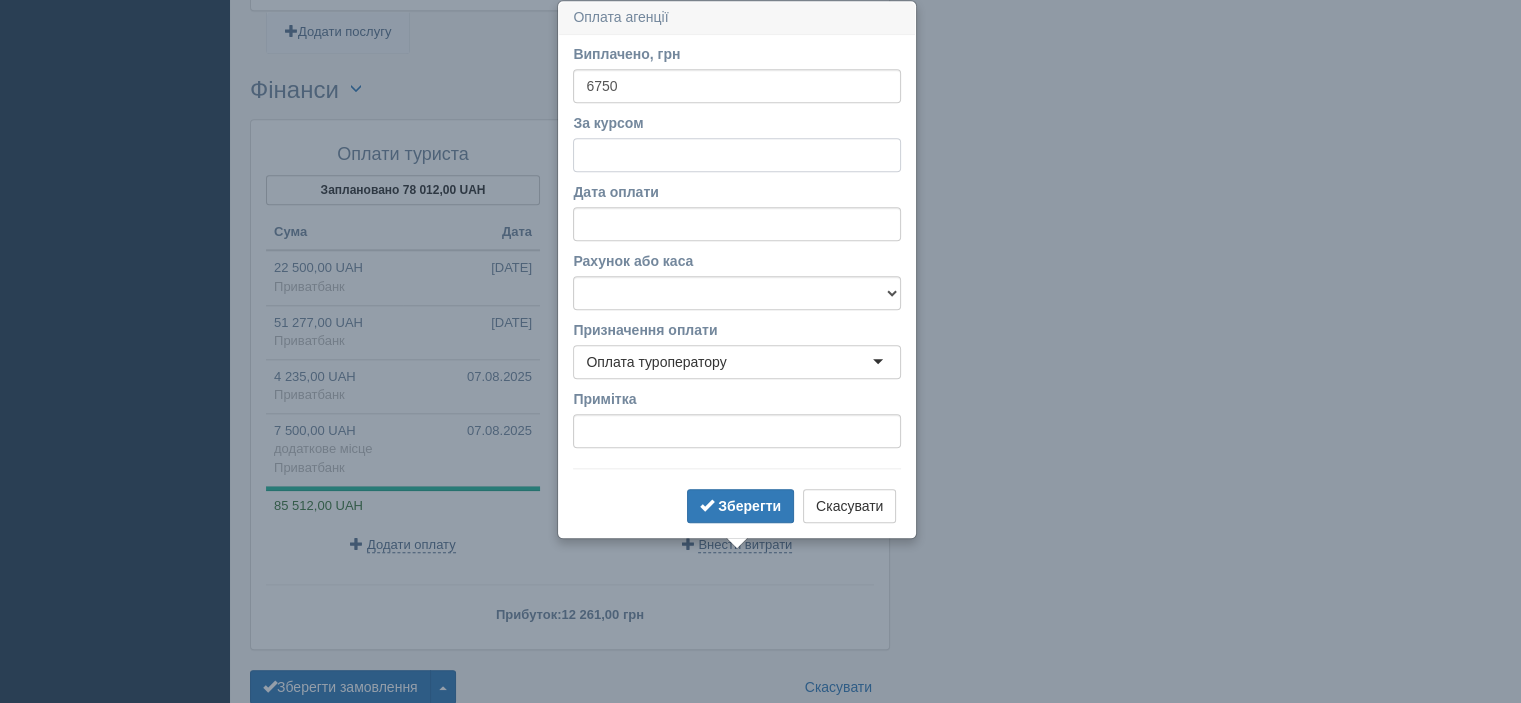 click on "За курсом" at bounding box center [737, 155] 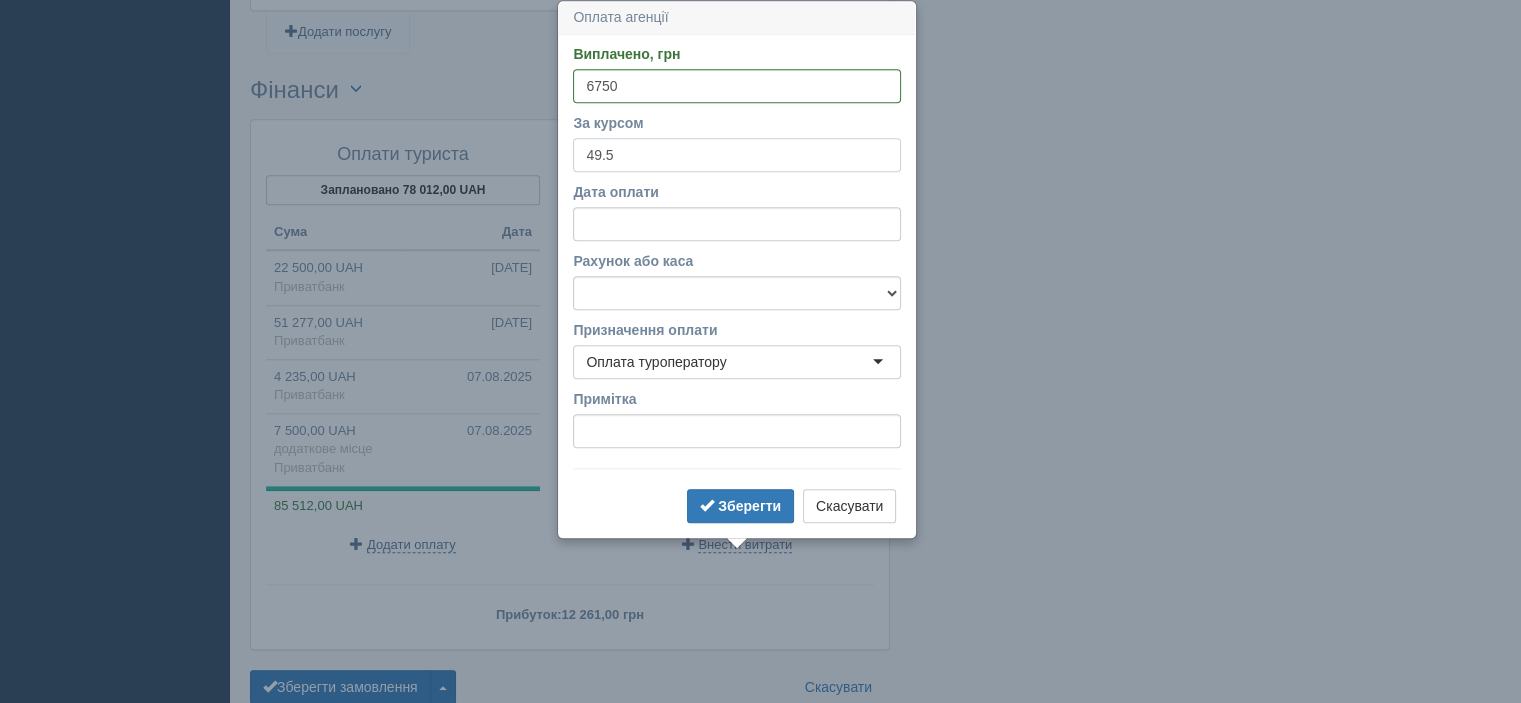 type on "49.5" 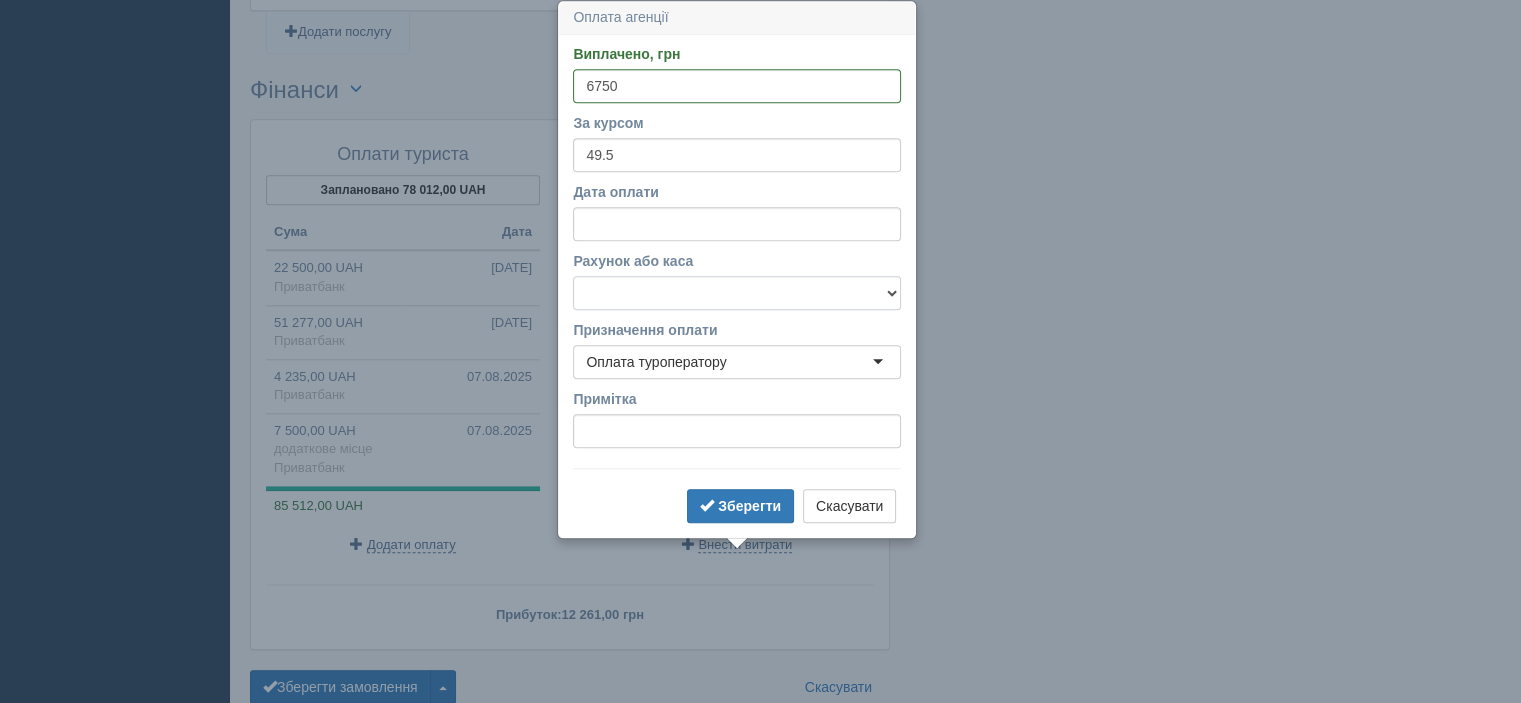 click on "Альфабанк
Банковский счёт
Наличная касса
Приватбанк" at bounding box center (737, 293) 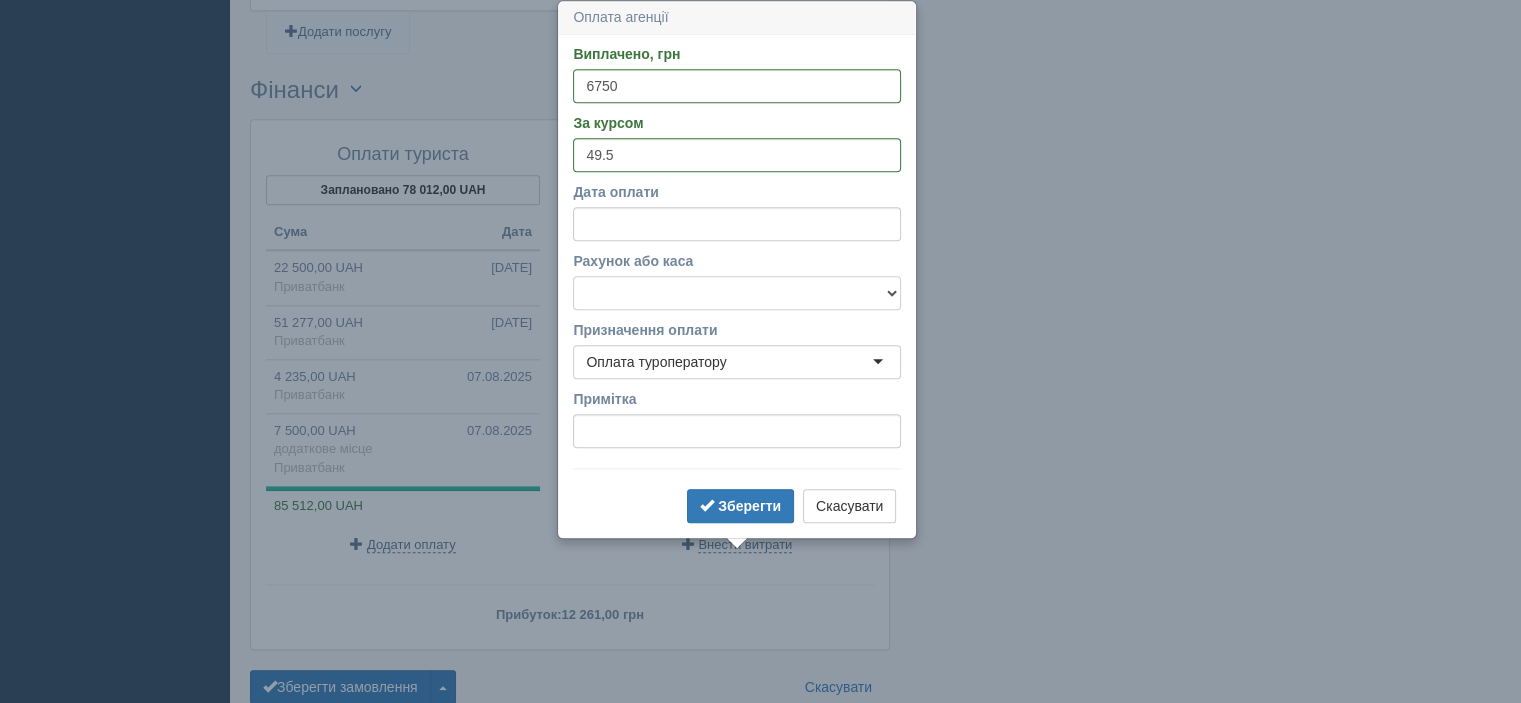 select on "346" 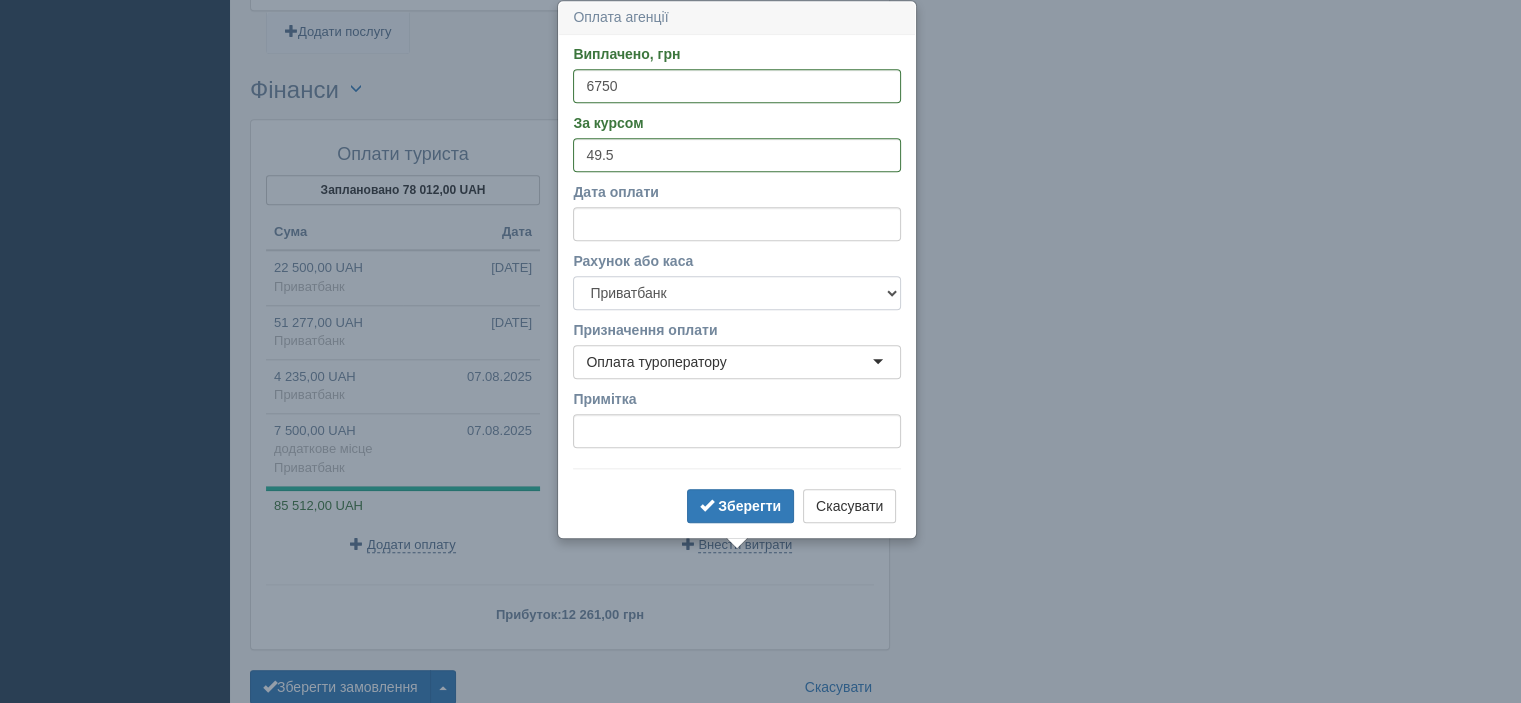 click on "Альфабанк
Банковский счёт
Наличная касса
Приватбанк" at bounding box center [737, 293] 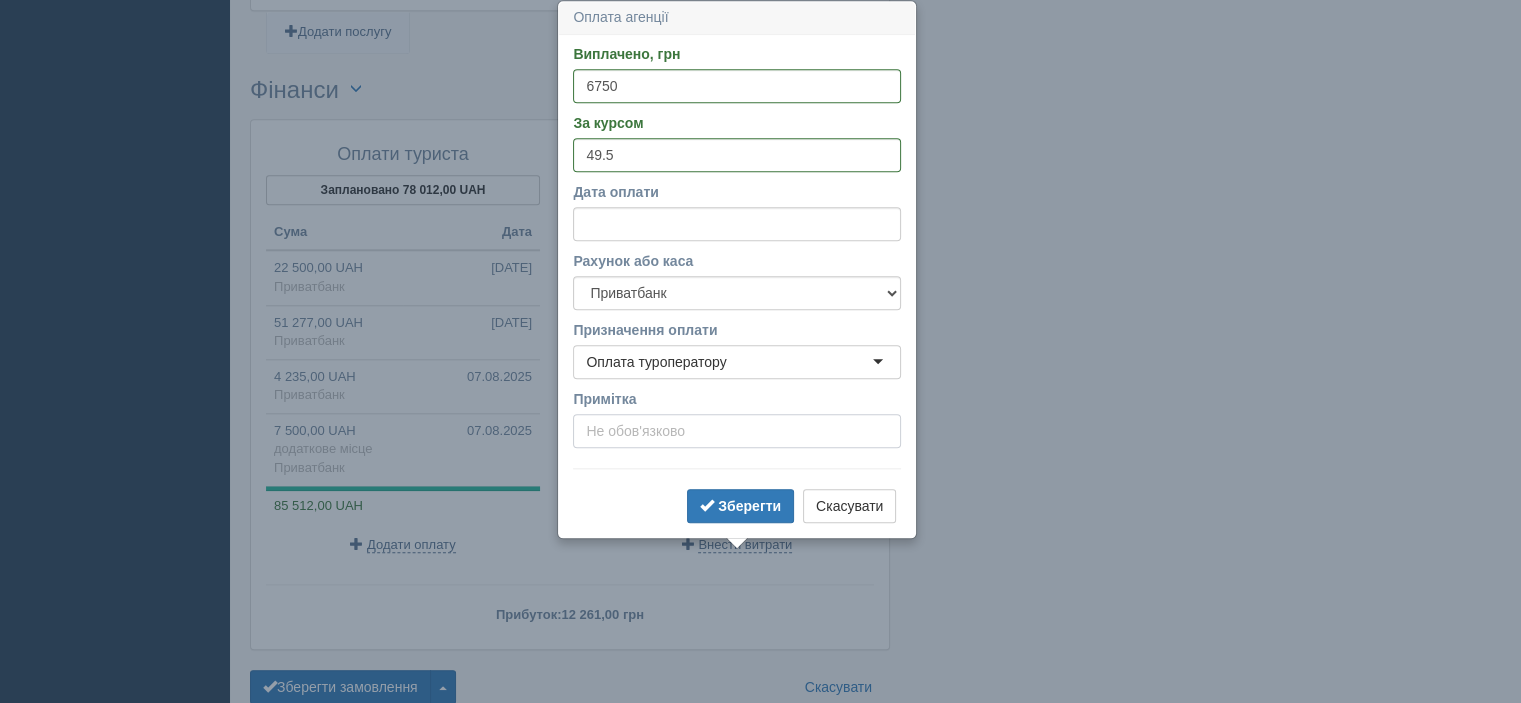 click on "Примітка" at bounding box center [737, 431] 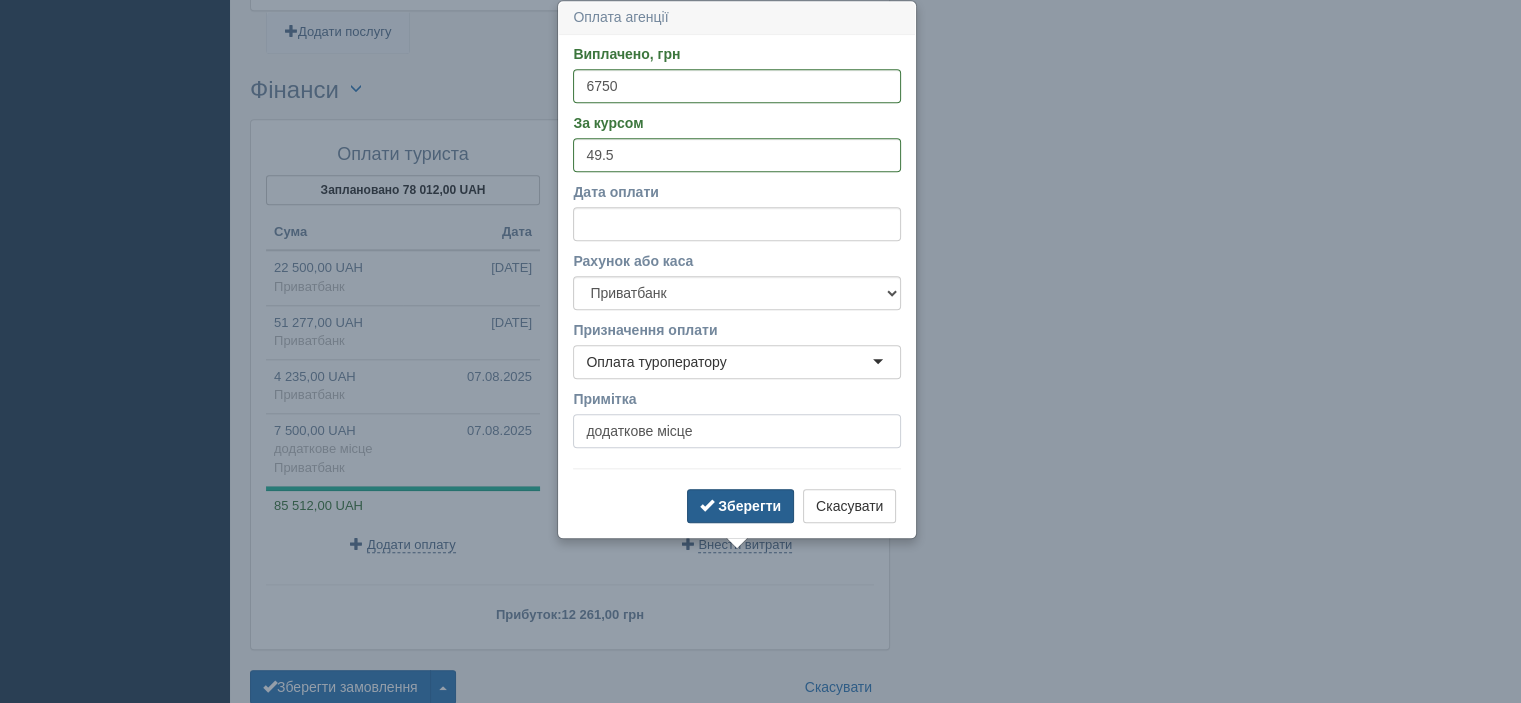 type on "додаткове місце" 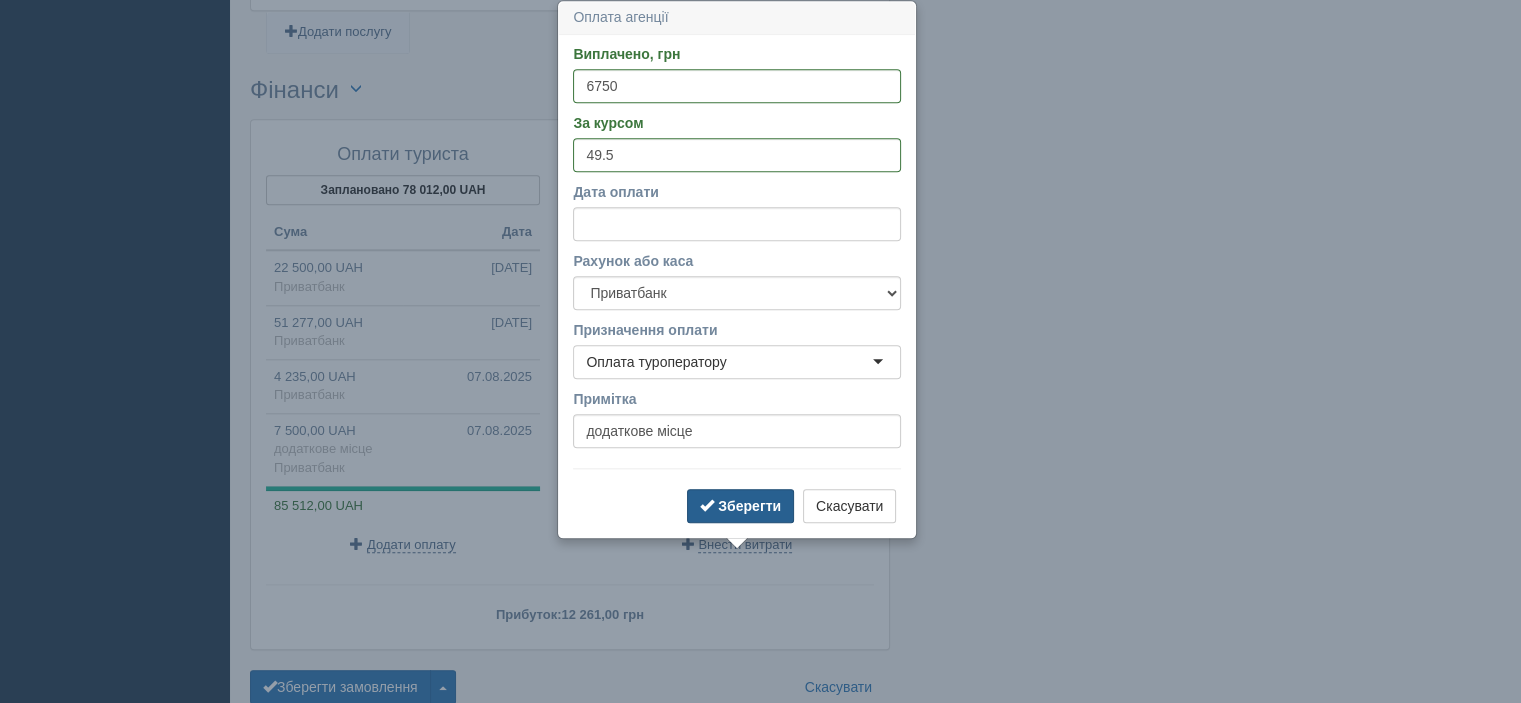 click on "Зберегти" at bounding box center [749, 506] 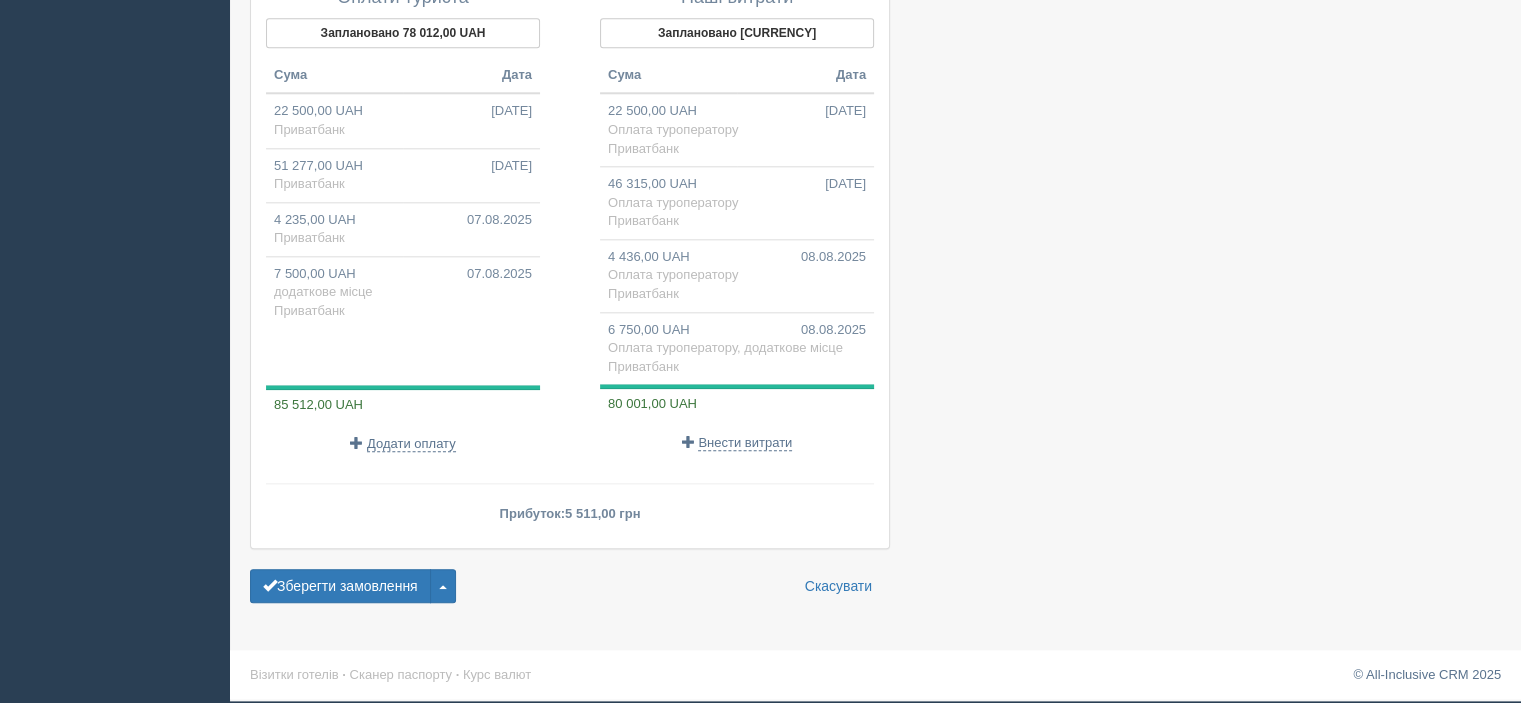 scroll, scrollTop: 2234, scrollLeft: 0, axis: vertical 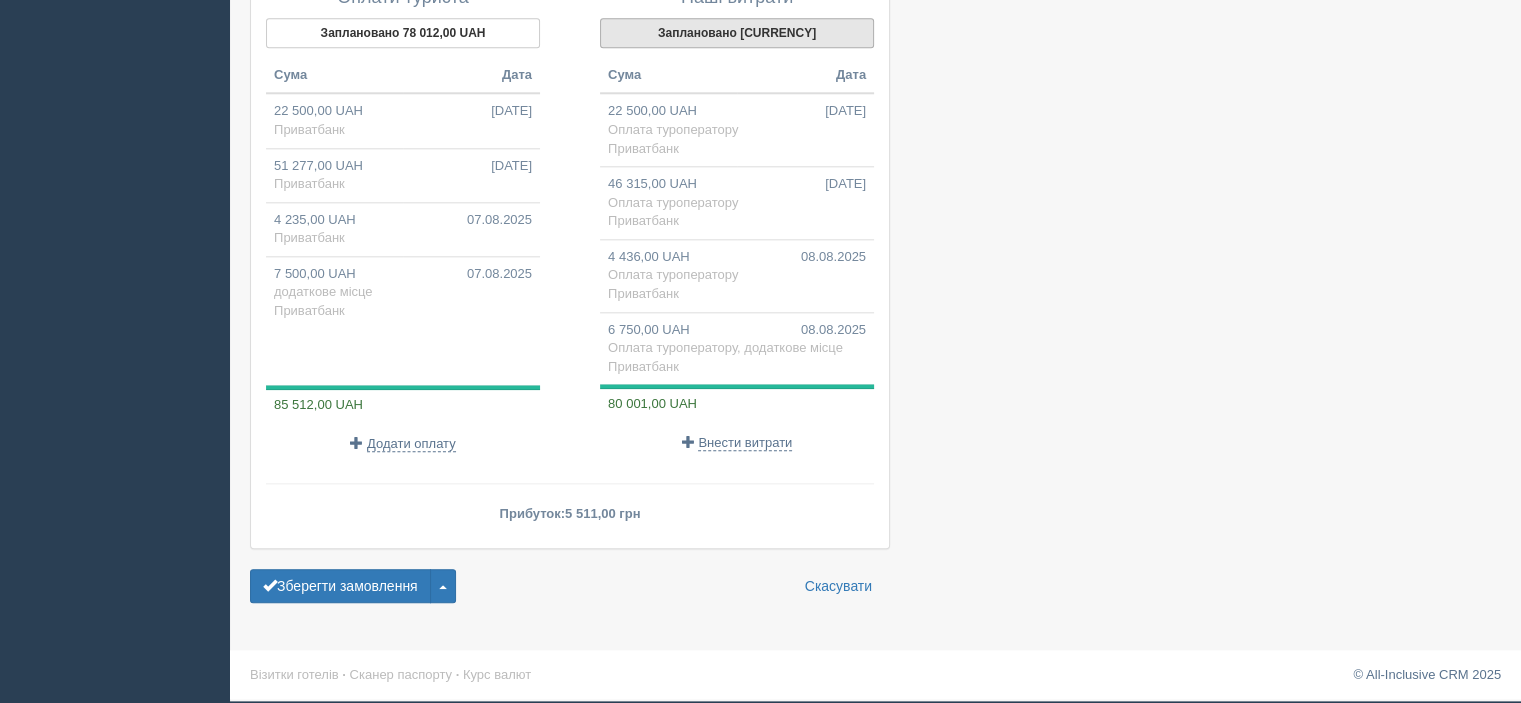 click on "Заплановано [CURRENCY]" at bounding box center [737, 33] 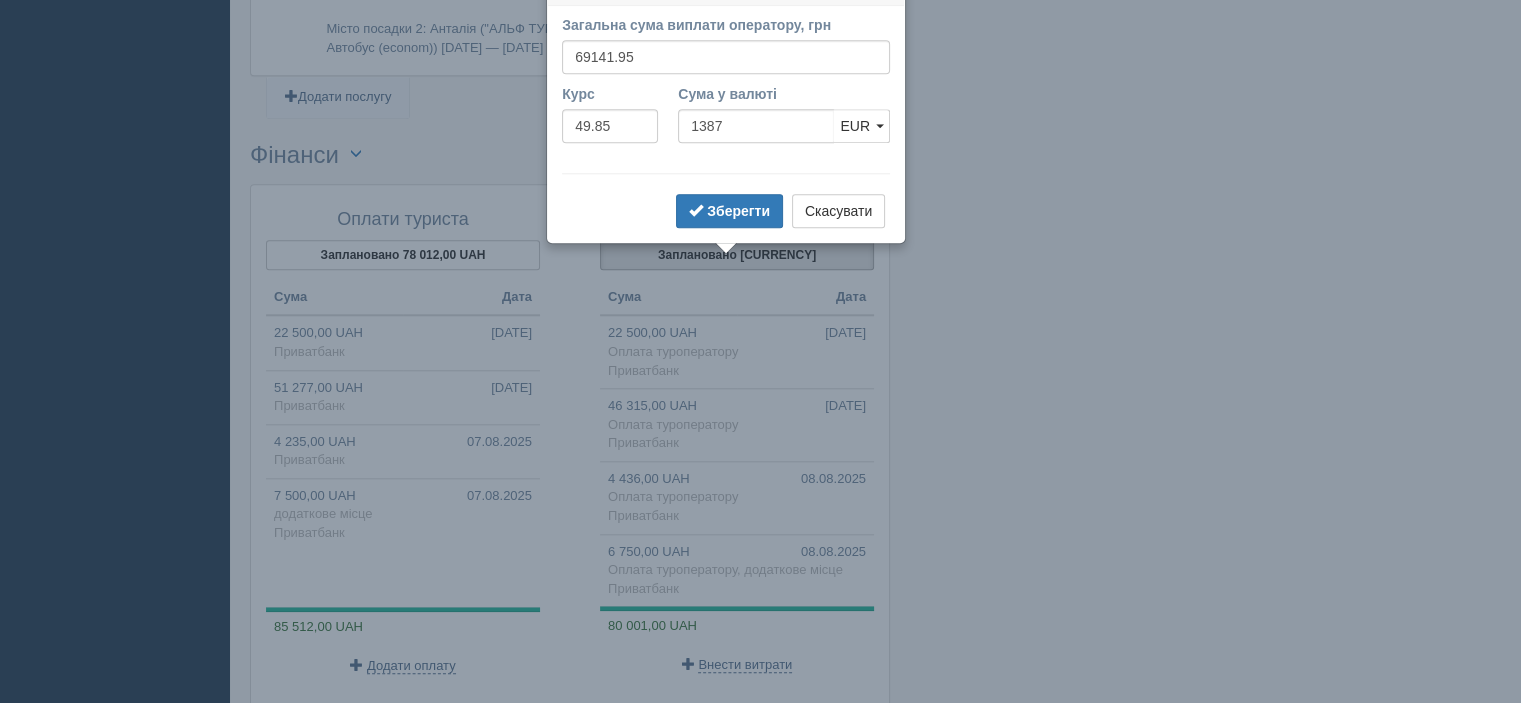 scroll, scrollTop: 1972, scrollLeft: 0, axis: vertical 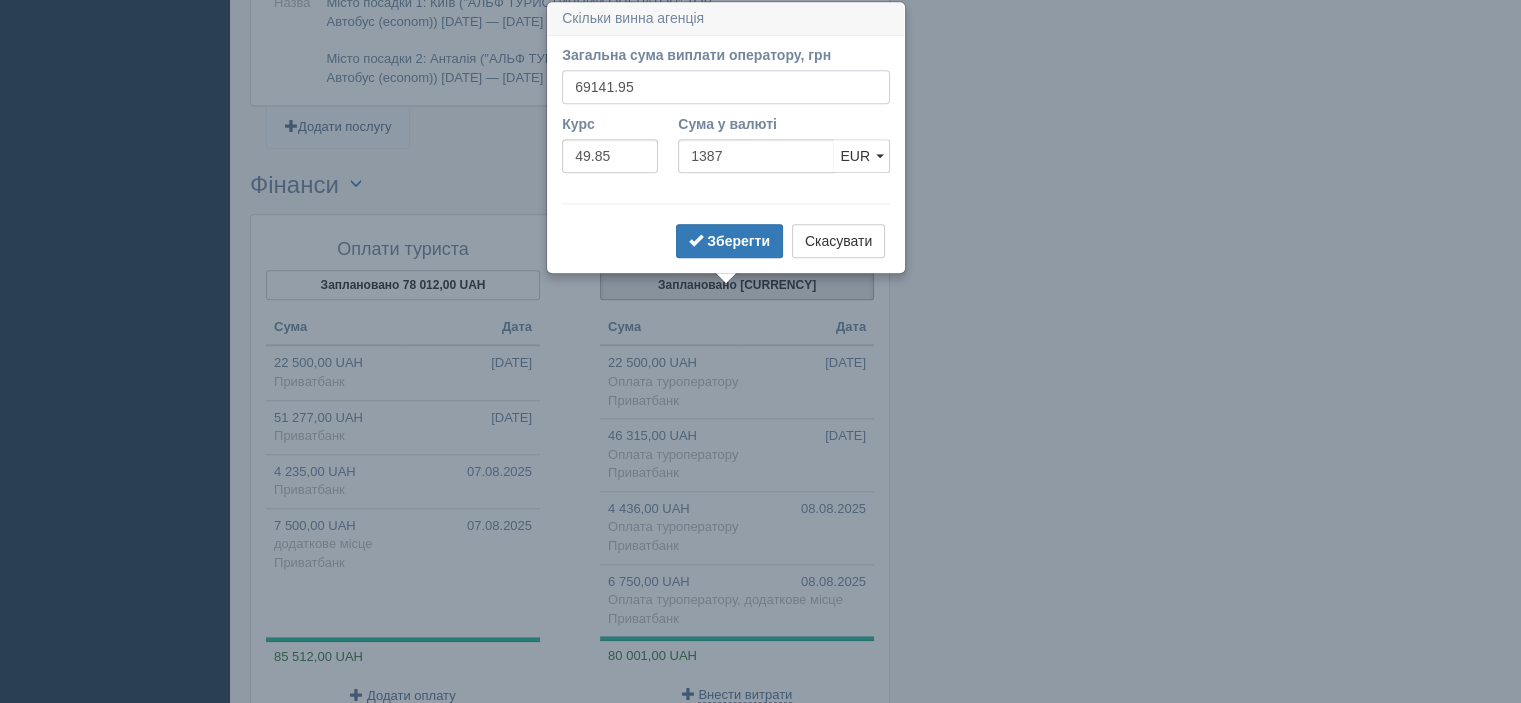 drag, startPoint x: 684, startPoint y: 80, endPoint x: 504, endPoint y: 65, distance: 180.62392 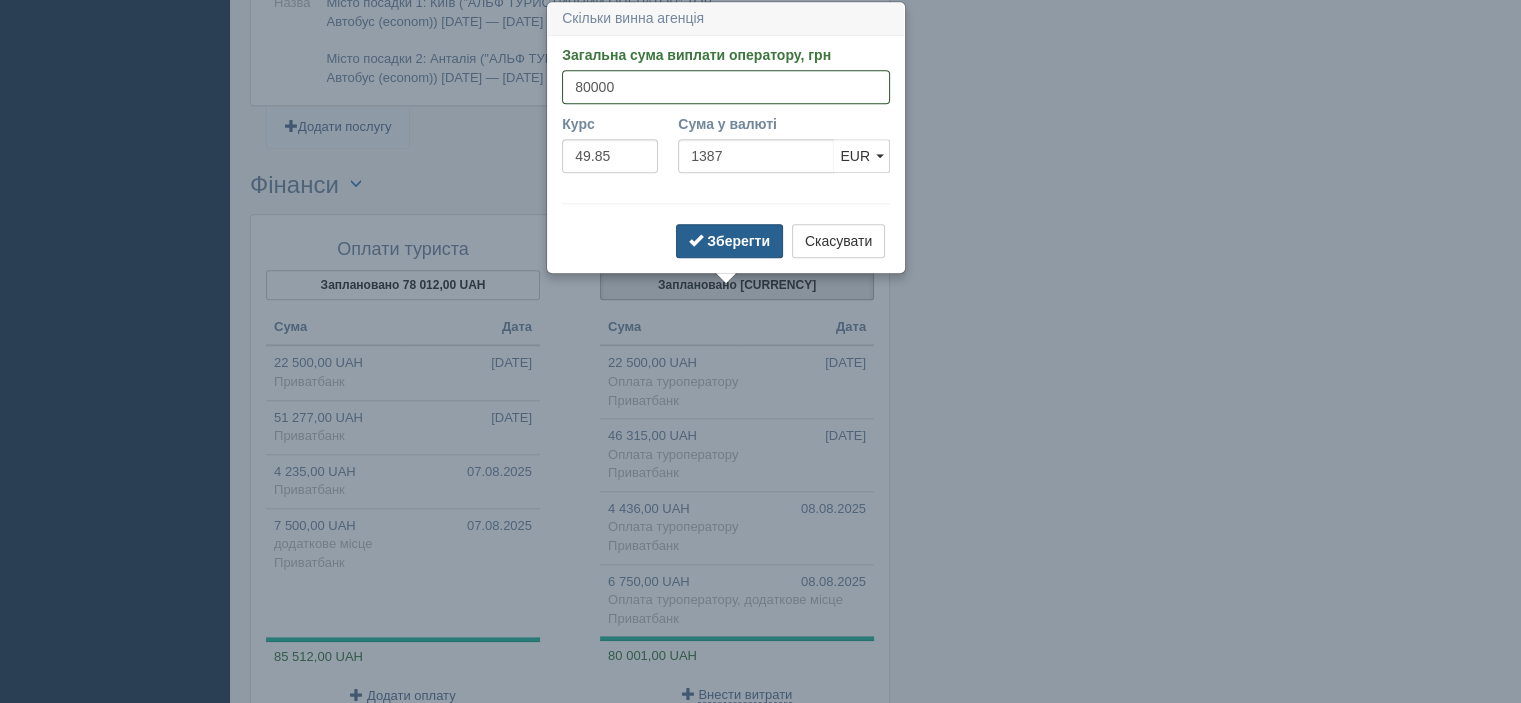 type on "80000" 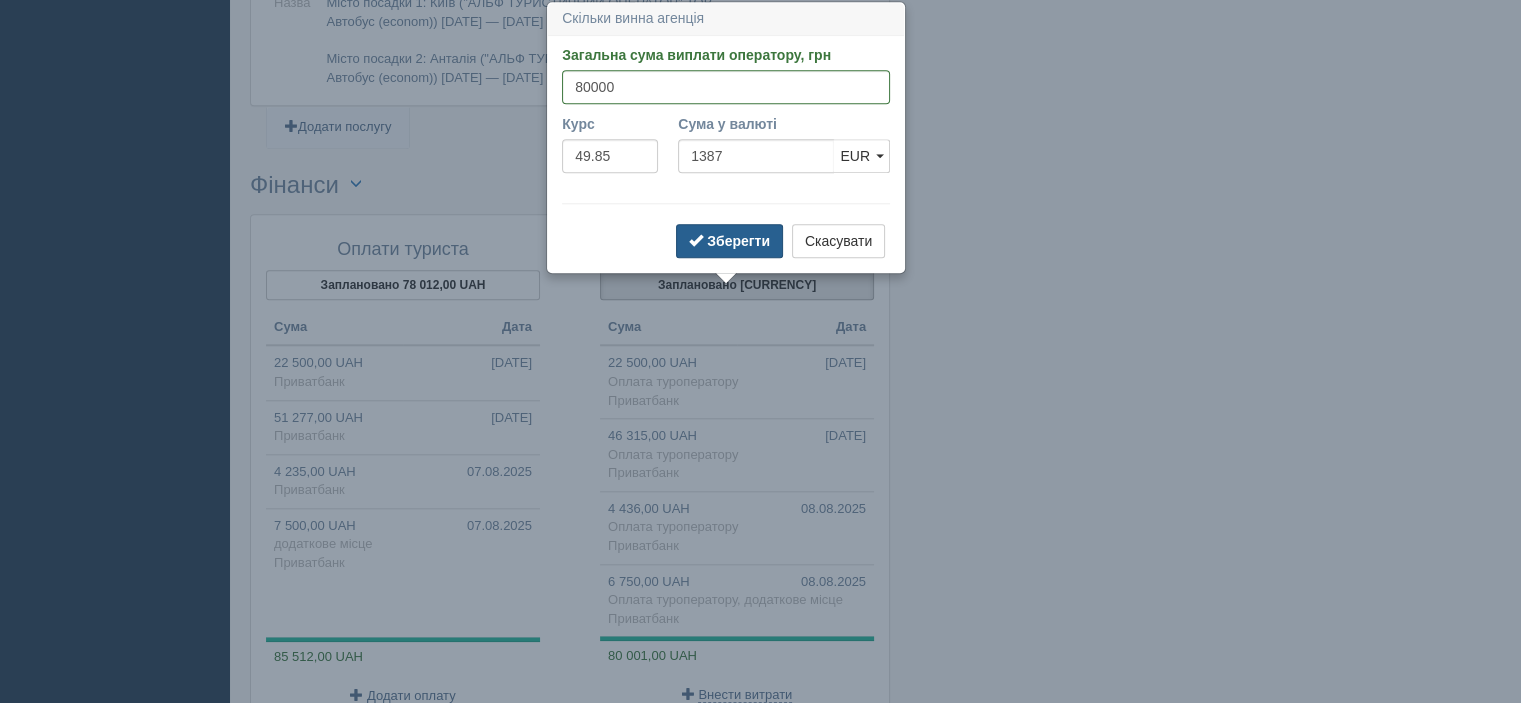 type on "1604.81" 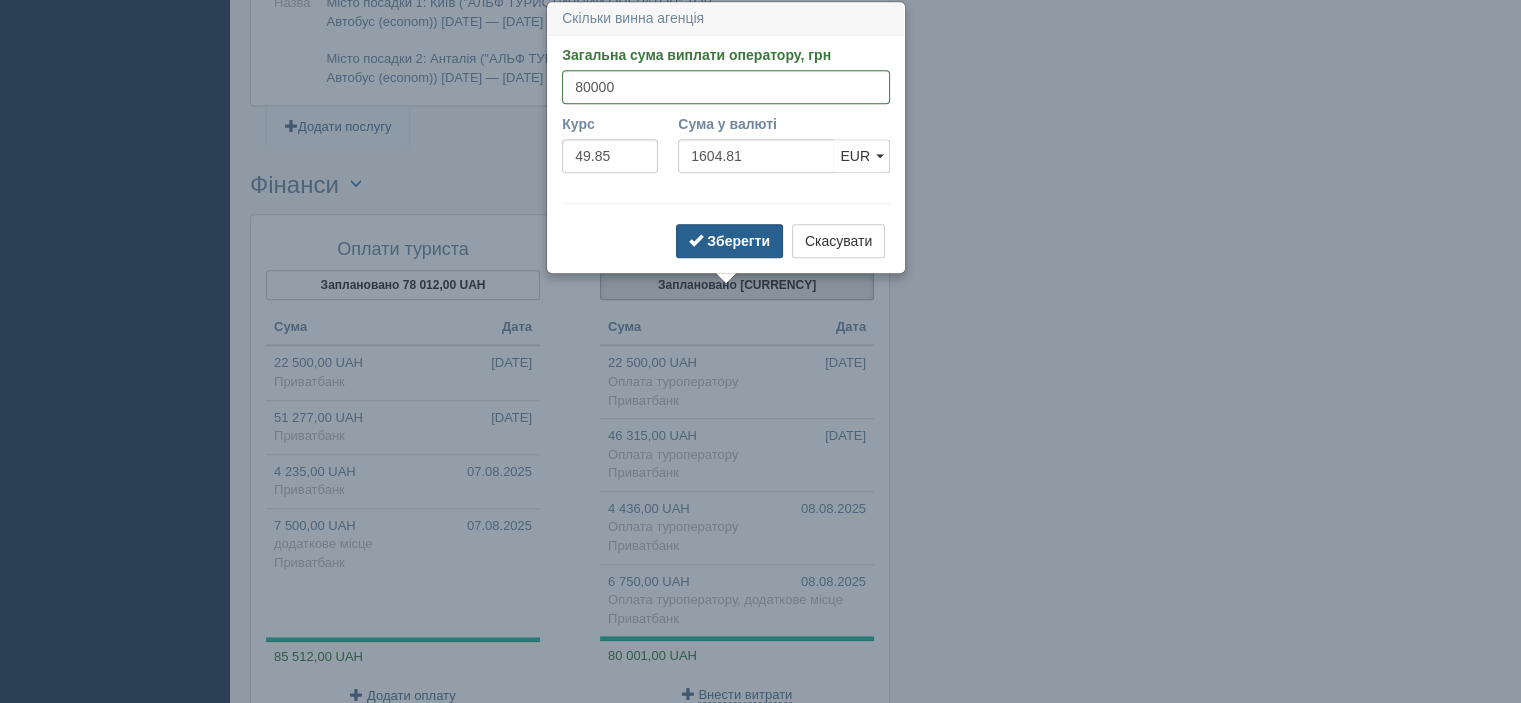 click on "Зберегти" at bounding box center [738, 241] 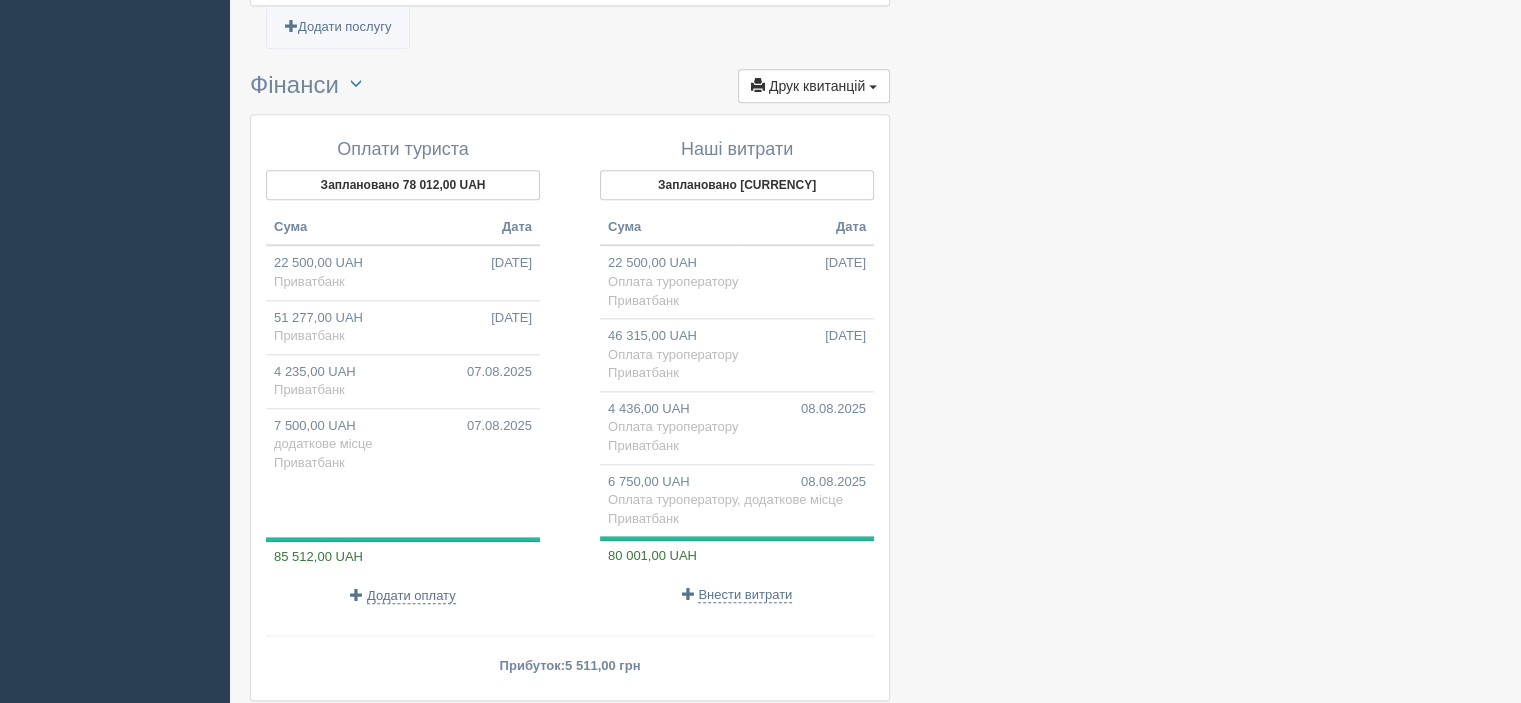 scroll, scrollTop: 2172, scrollLeft: 0, axis: vertical 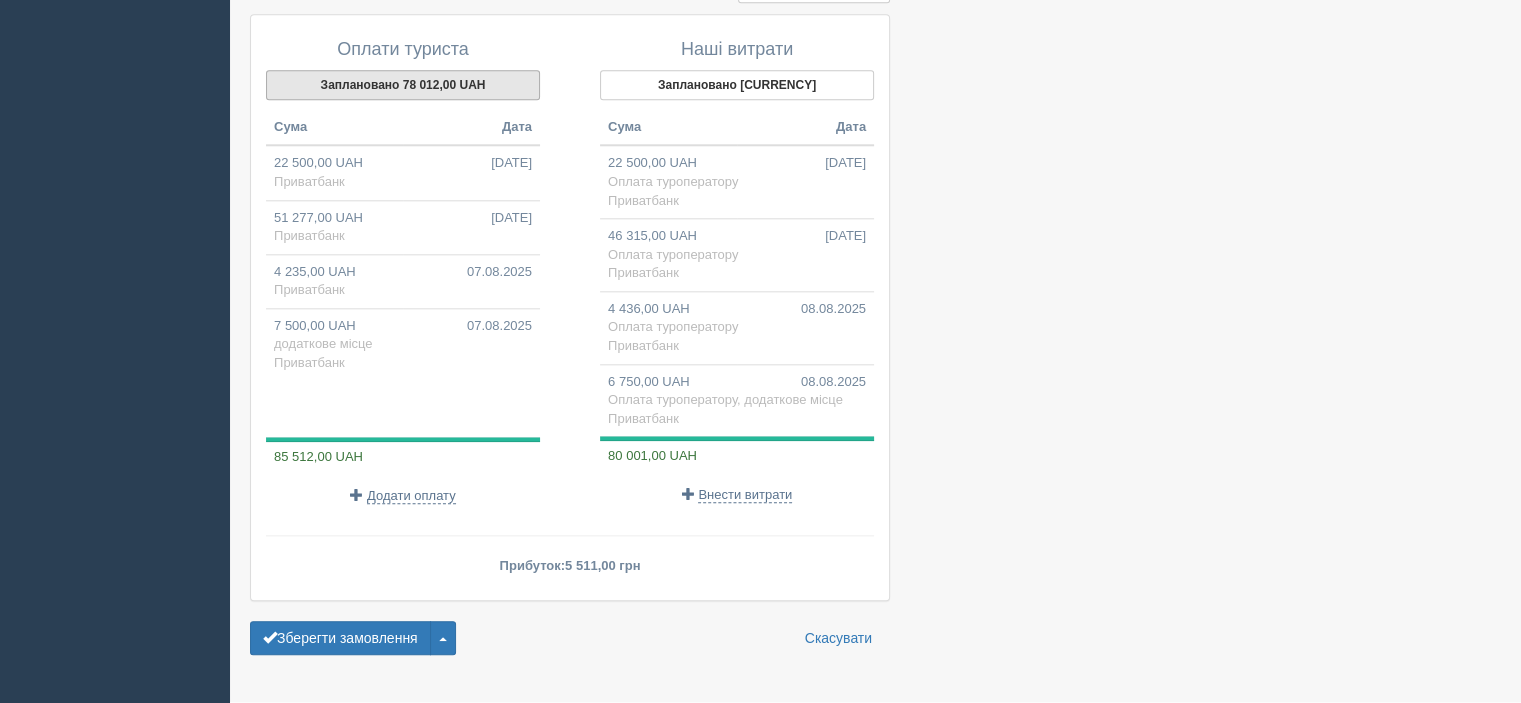click on "Заплановано 78 012,00 UAH" at bounding box center (403, 85) 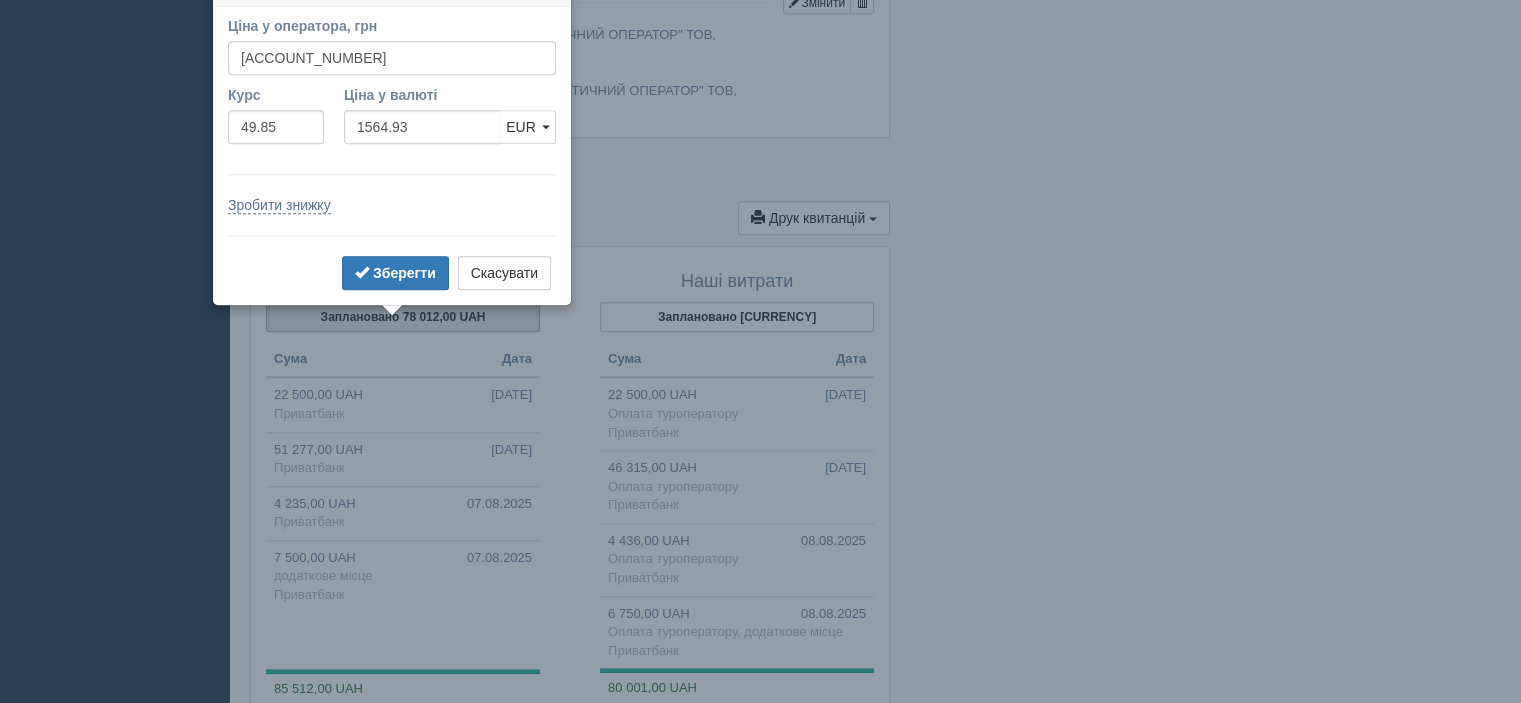 scroll, scrollTop: 1912, scrollLeft: 0, axis: vertical 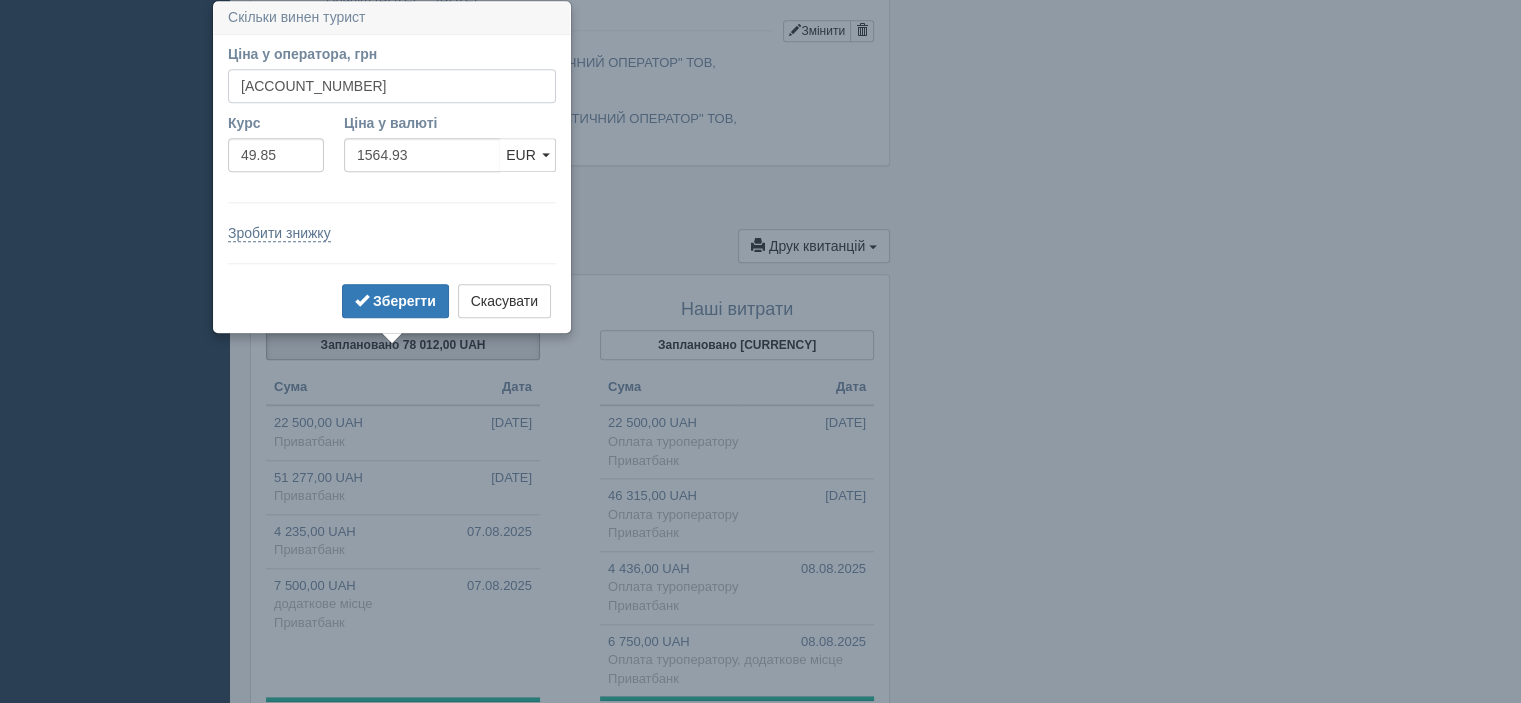 drag, startPoint x: 351, startPoint y: 95, endPoint x: 9, endPoint y: 9, distance: 352.64713 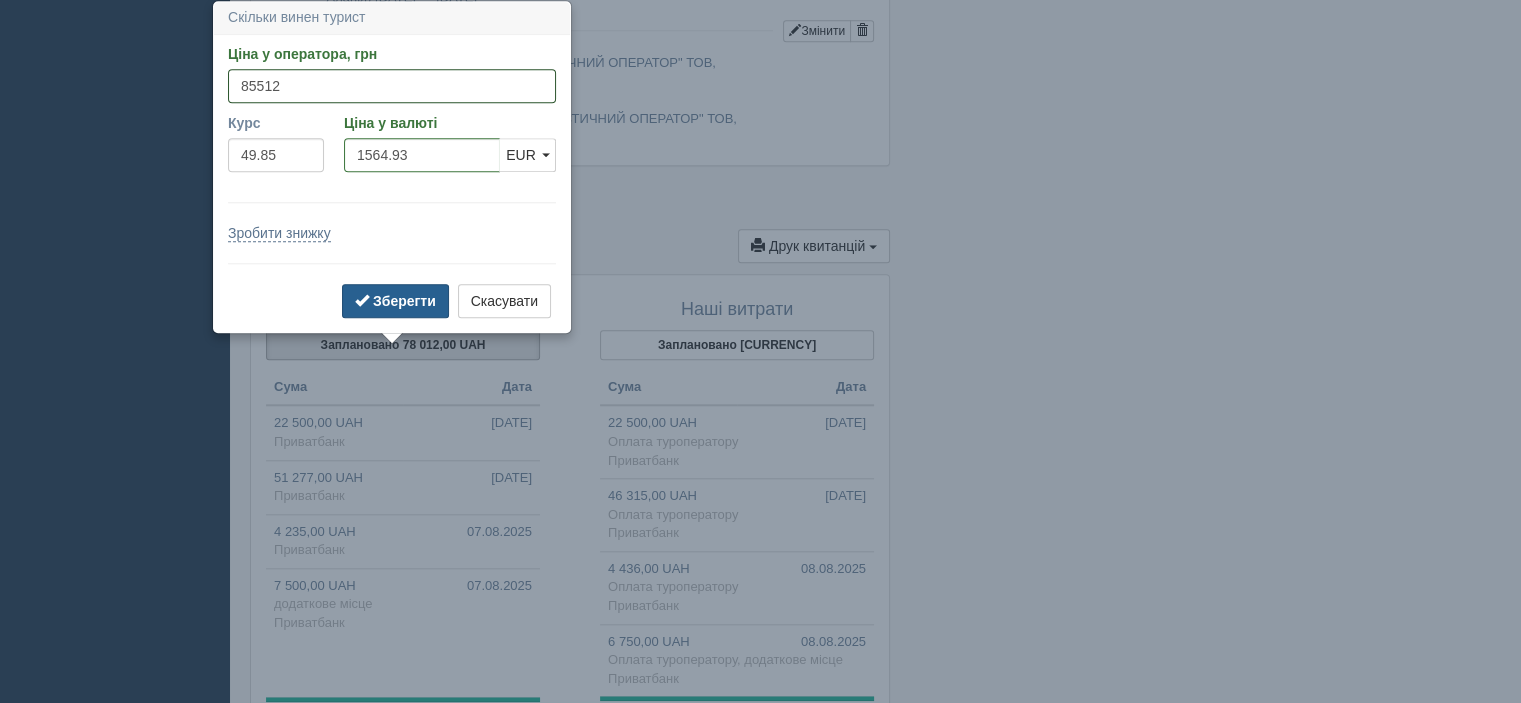 type on "85512" 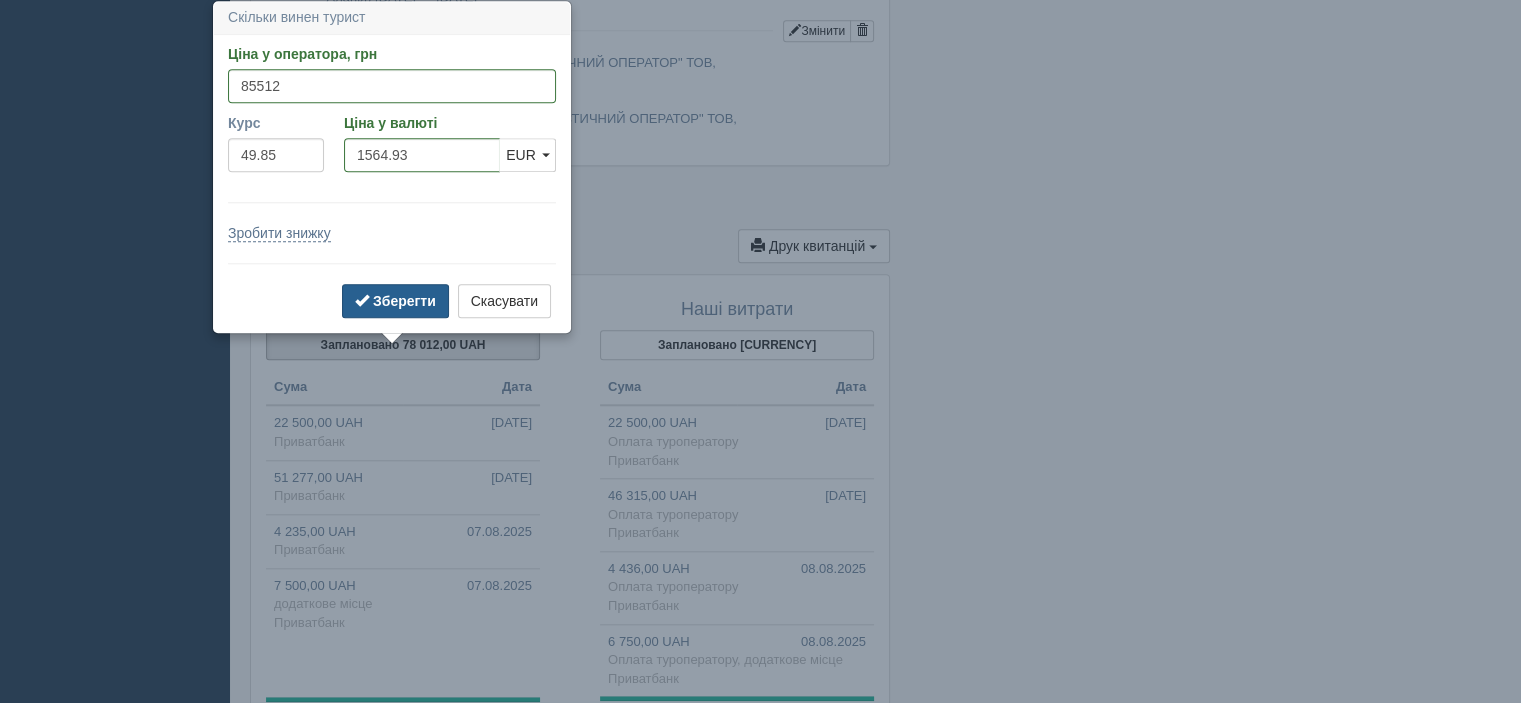 type on "1715.39" 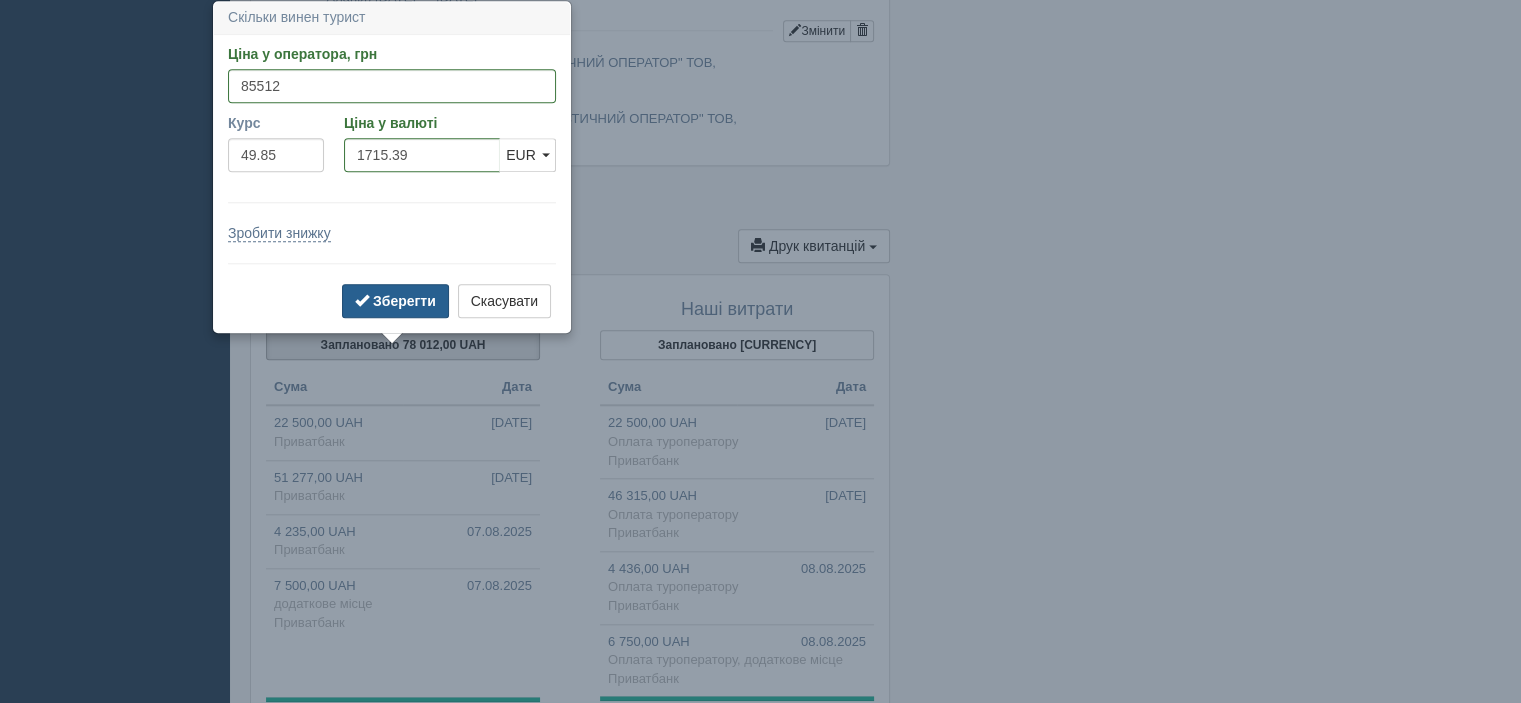 click on "Зберегти" at bounding box center [404, 301] 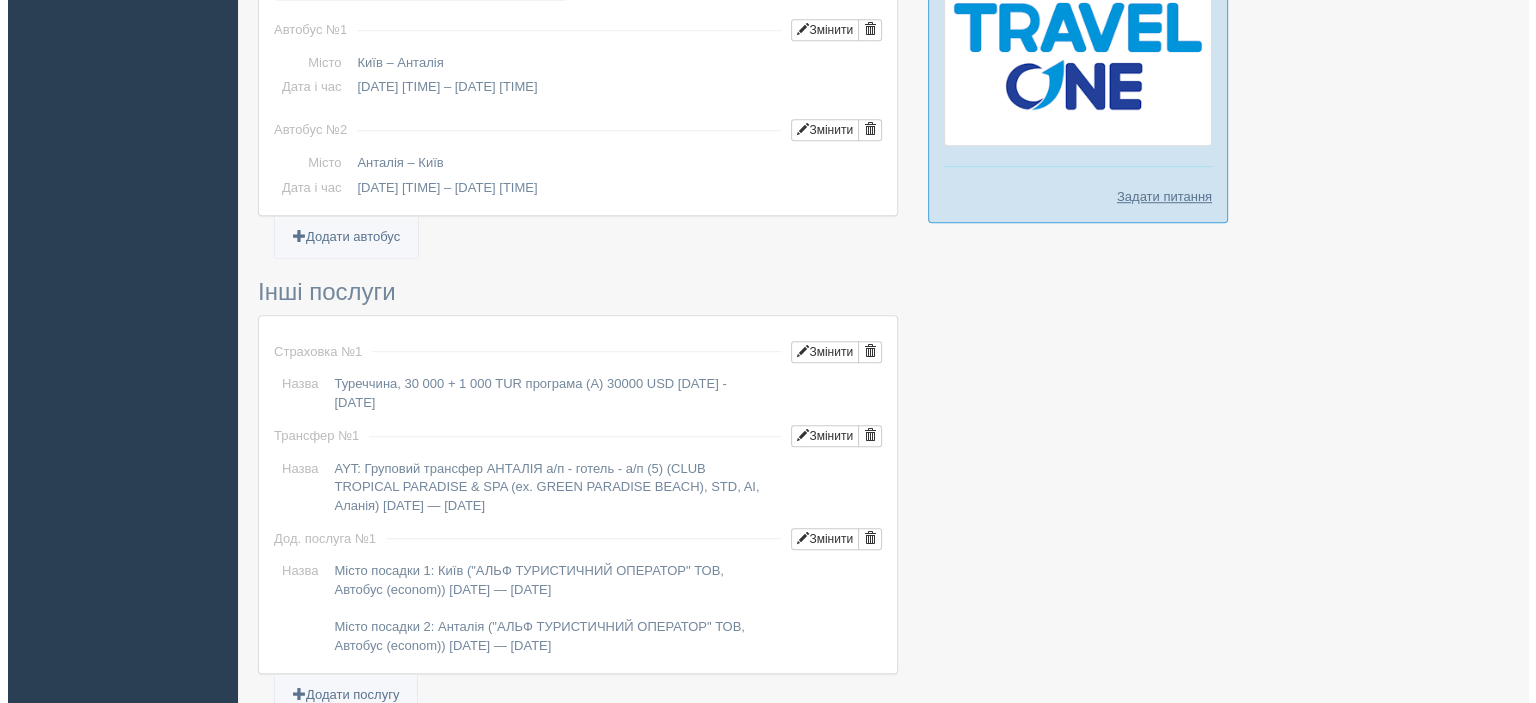 scroll, scrollTop: 1334, scrollLeft: 0, axis: vertical 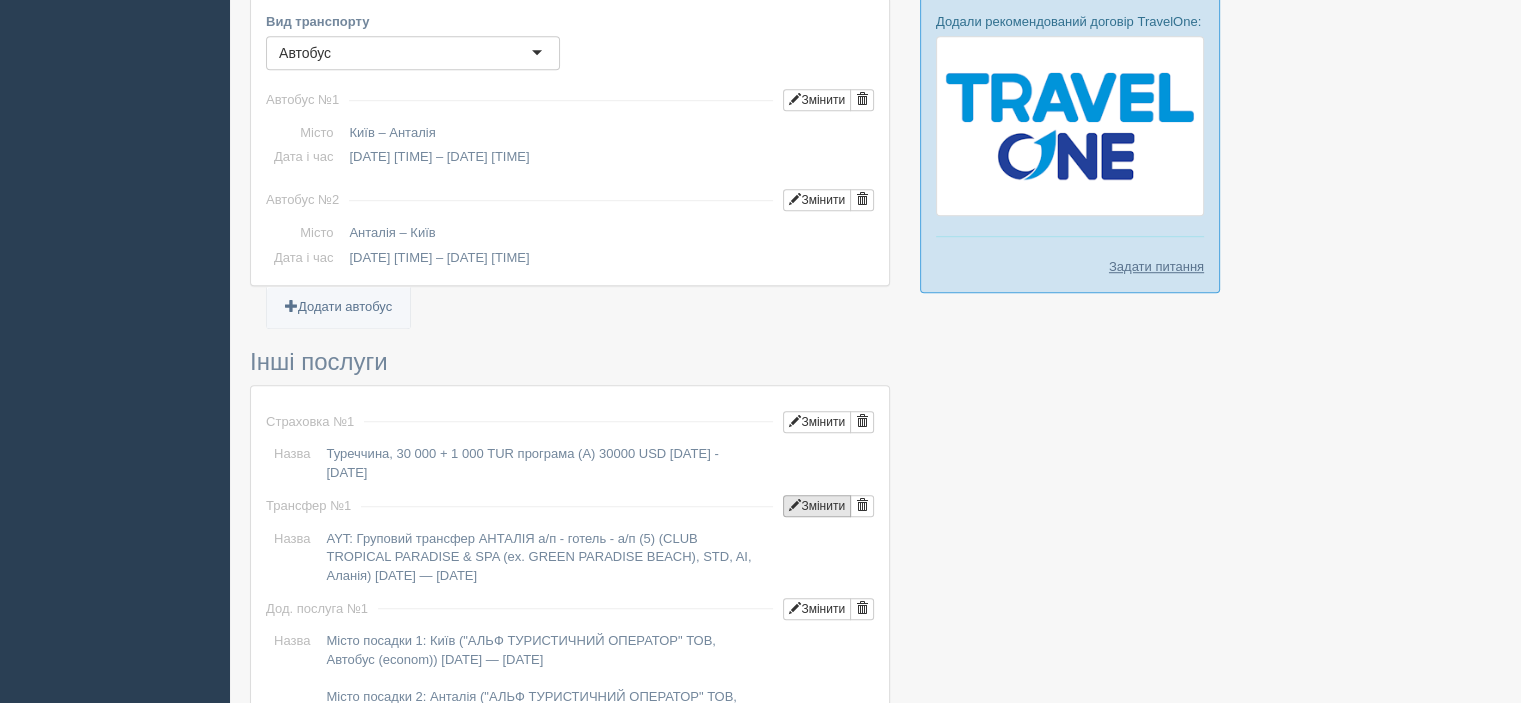click on "Змінити" at bounding box center (817, 506) 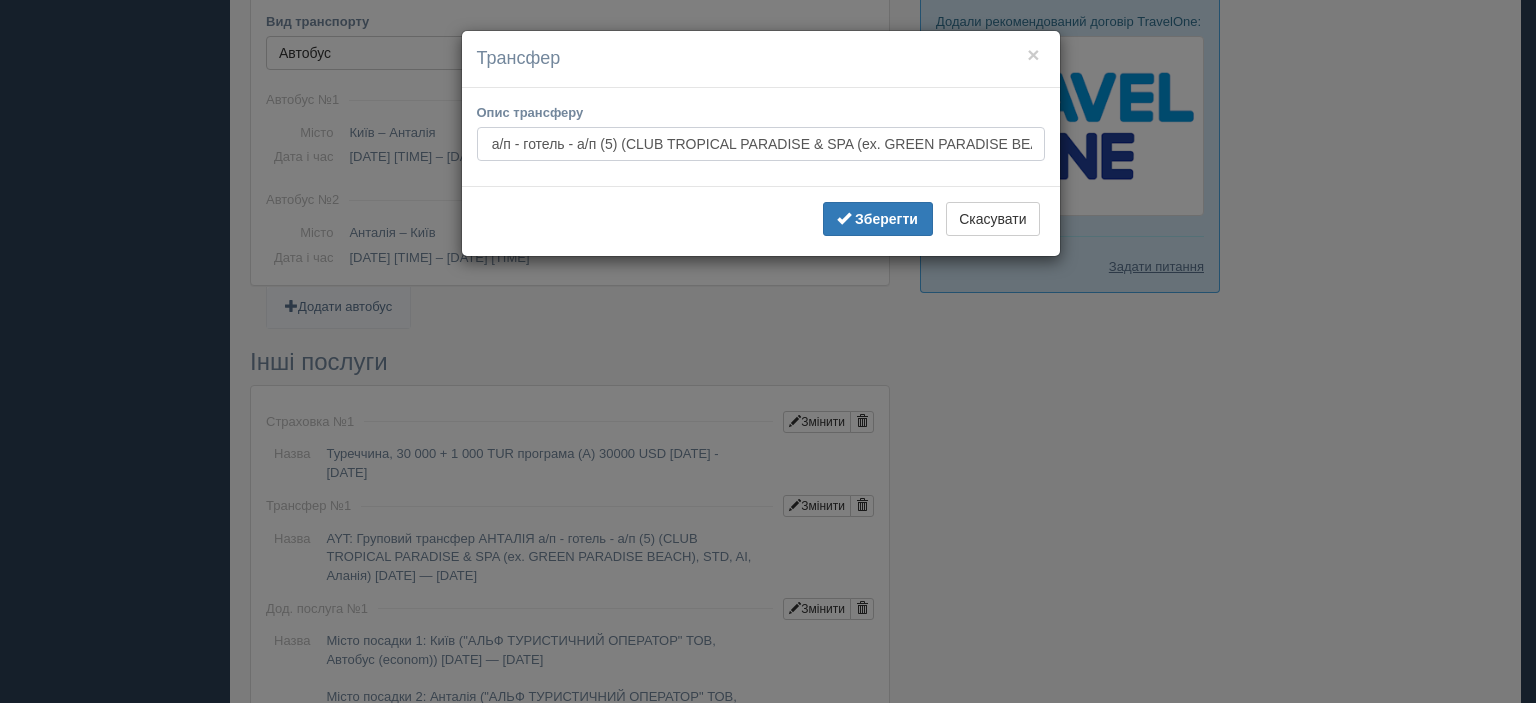 scroll, scrollTop: 0, scrollLeft: 548, axis: horizontal 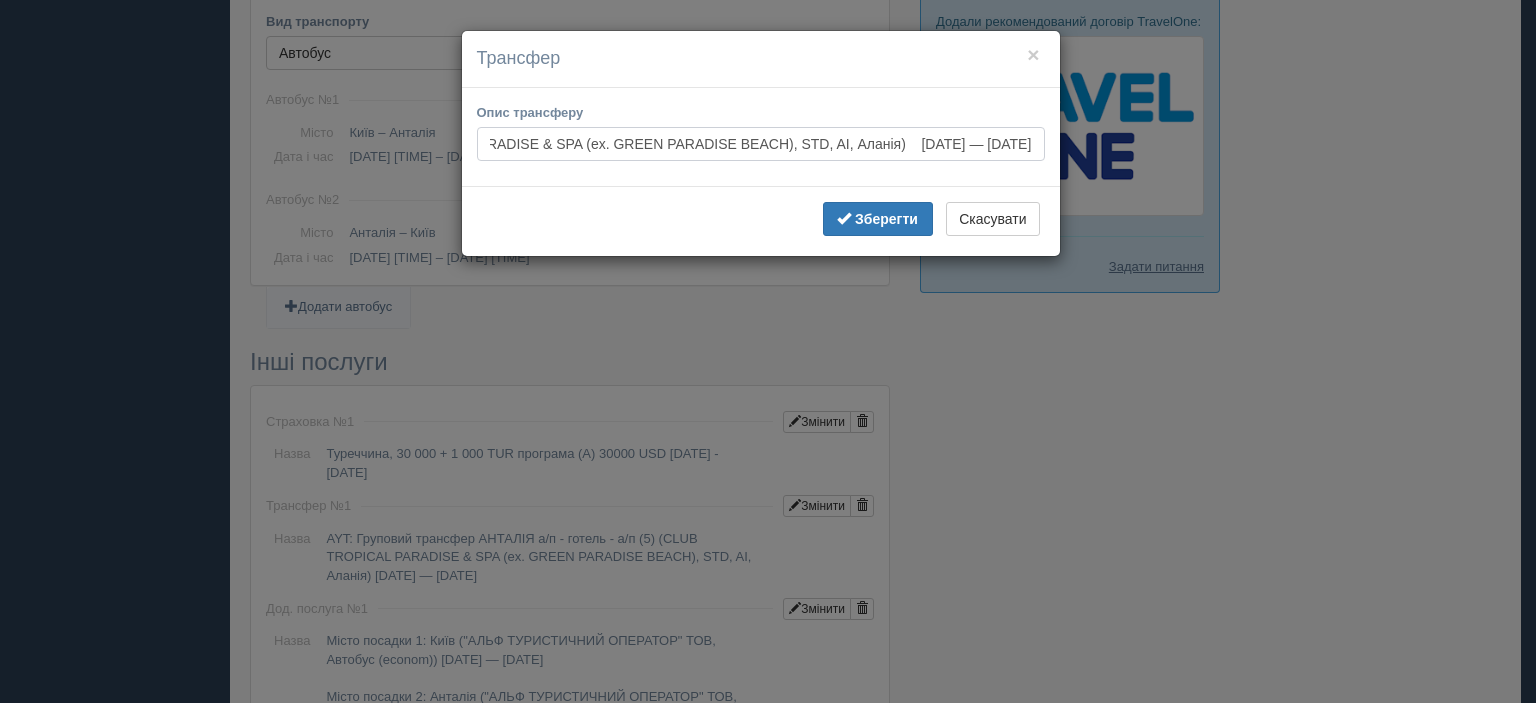 drag, startPoint x: 852, startPoint y: 149, endPoint x: 736, endPoint y: 164, distance: 116.965805 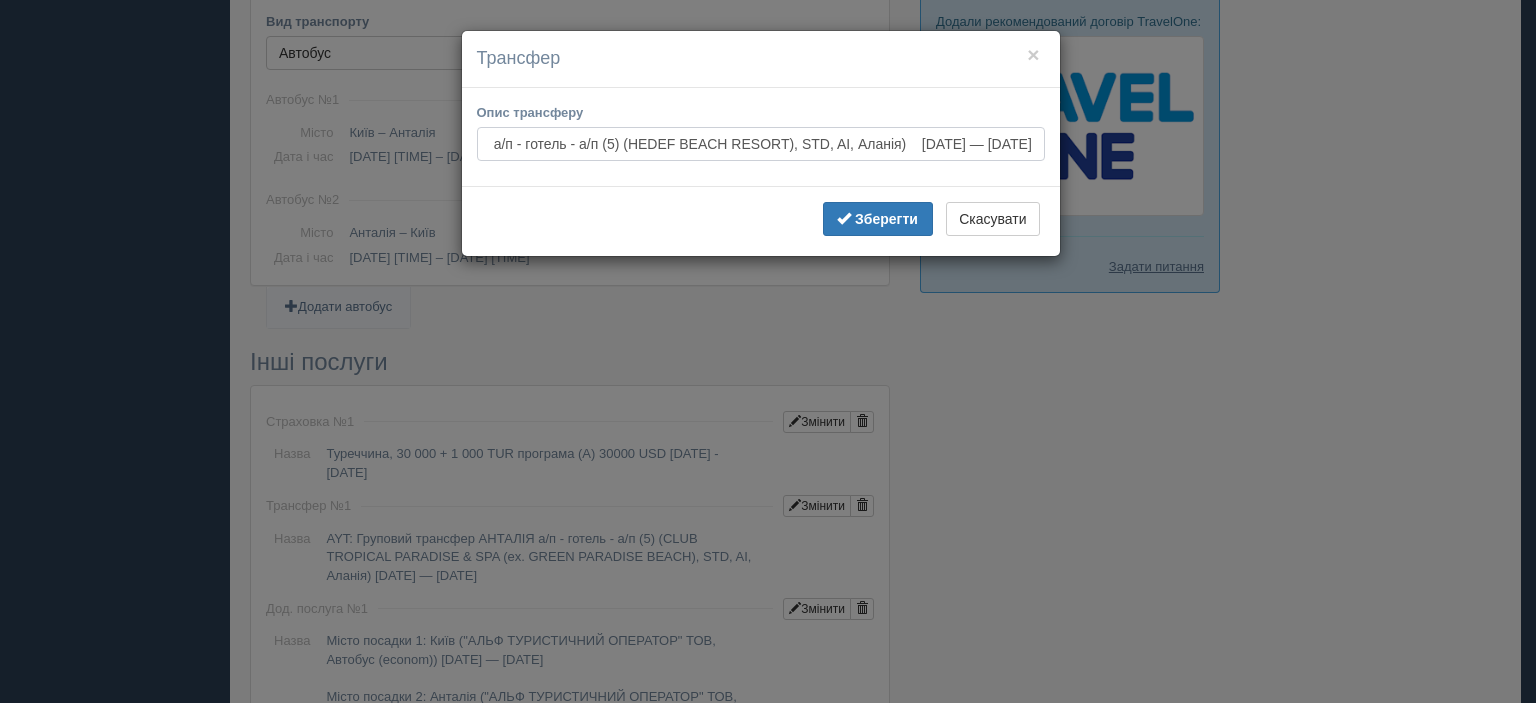 scroll, scrollTop: 0, scrollLeft: 275, axis: horizontal 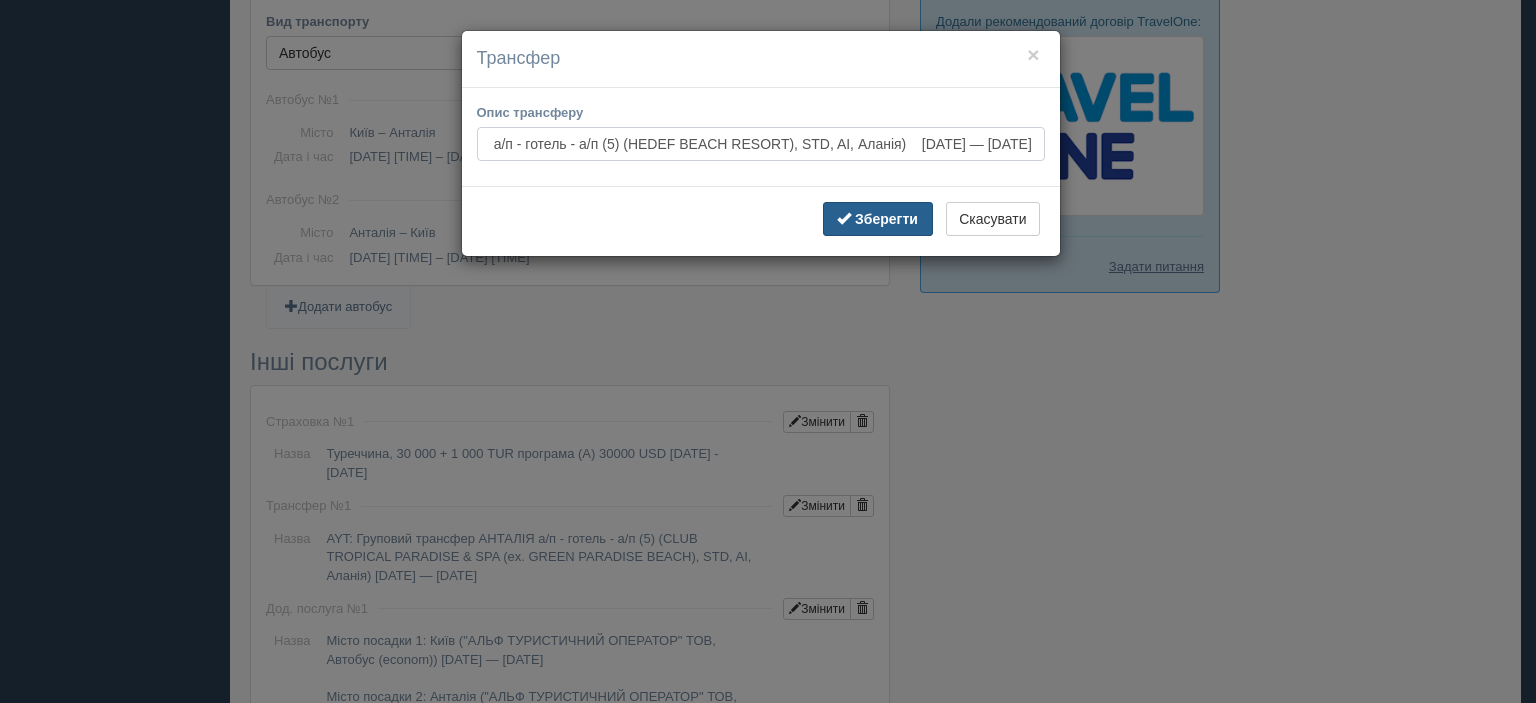 type on "AYT: Груповий трансфер АНТАЛІЯ а/п - готель - а/п (5) (HEDEF BEACH RESORT), STD, AI, Аланія)    [DATE] — [DATE]" 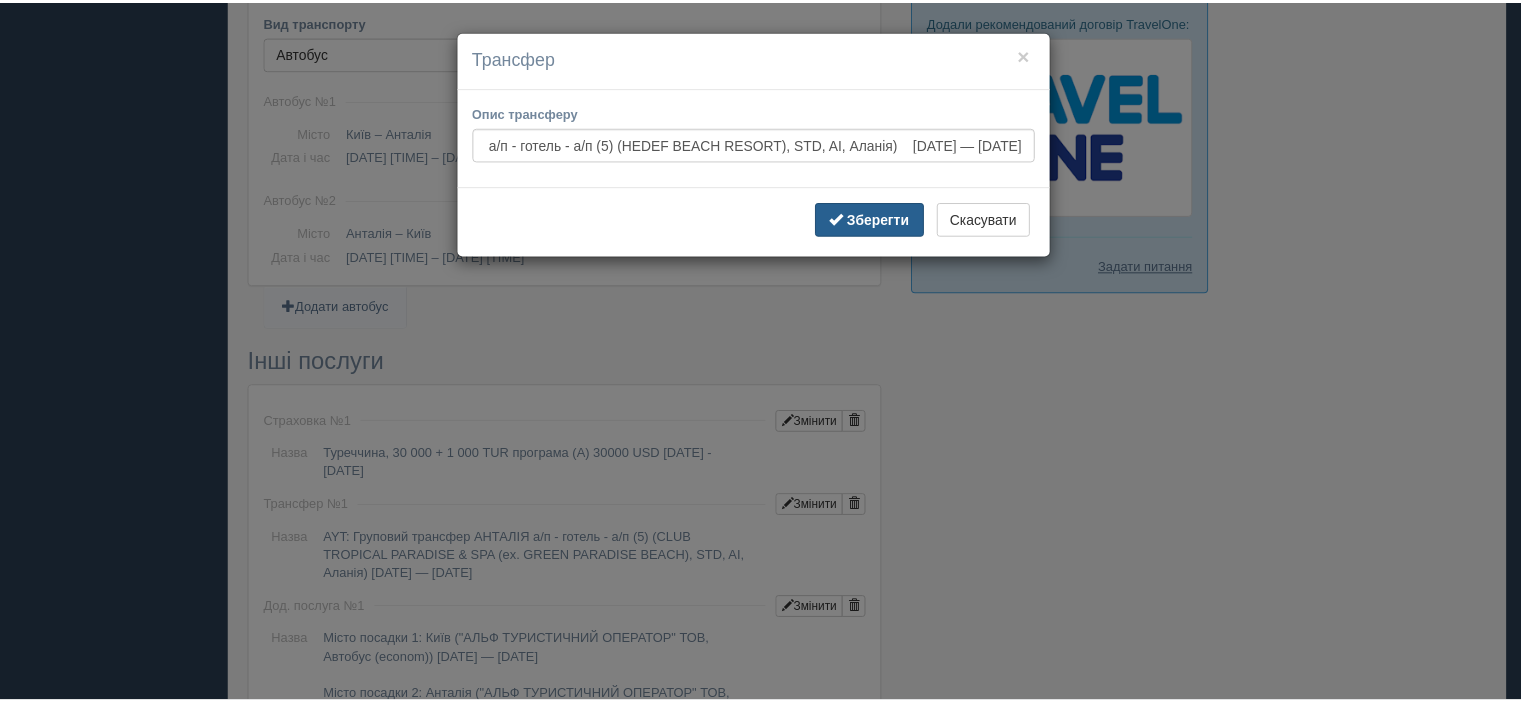 scroll, scrollTop: 0, scrollLeft: 0, axis: both 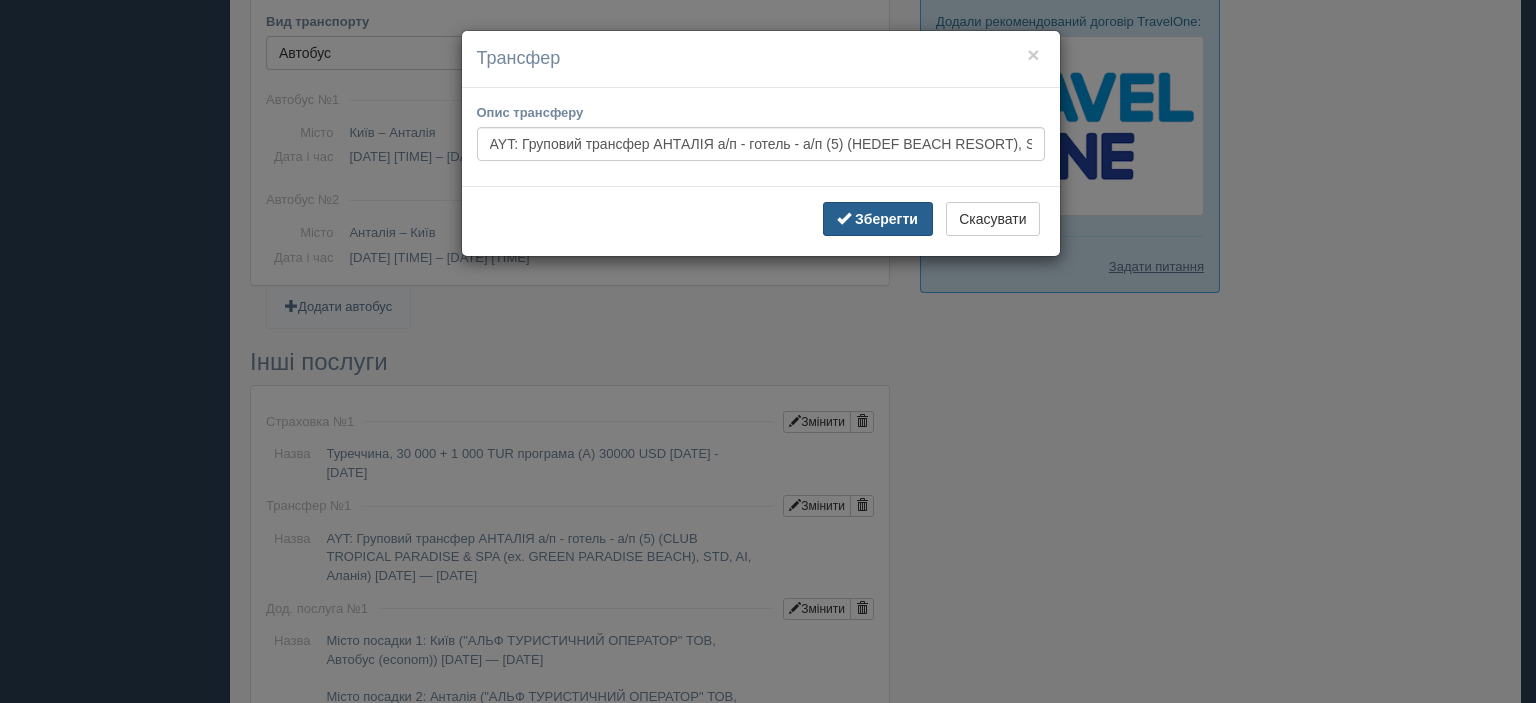 click on "Зберегти" at bounding box center (886, 219) 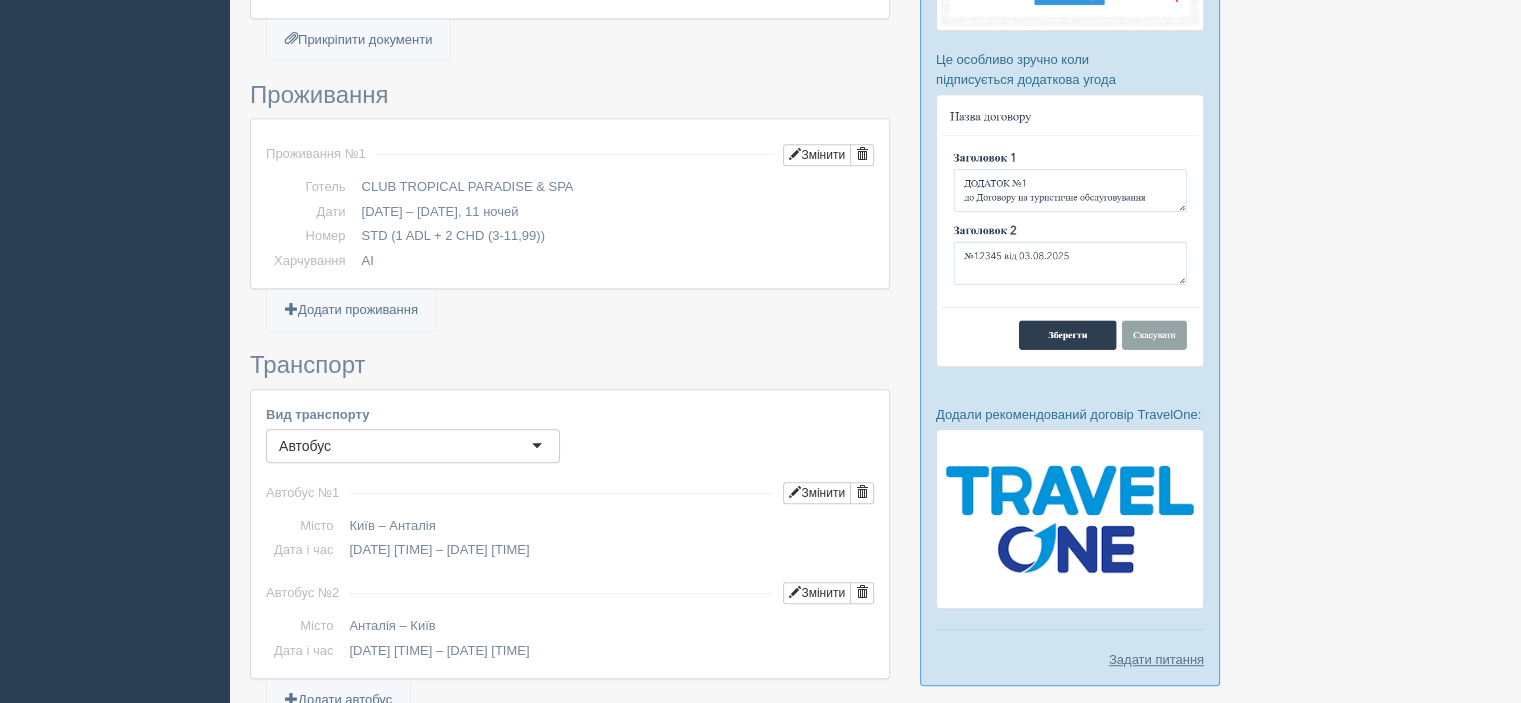 scroll, scrollTop: 934, scrollLeft: 0, axis: vertical 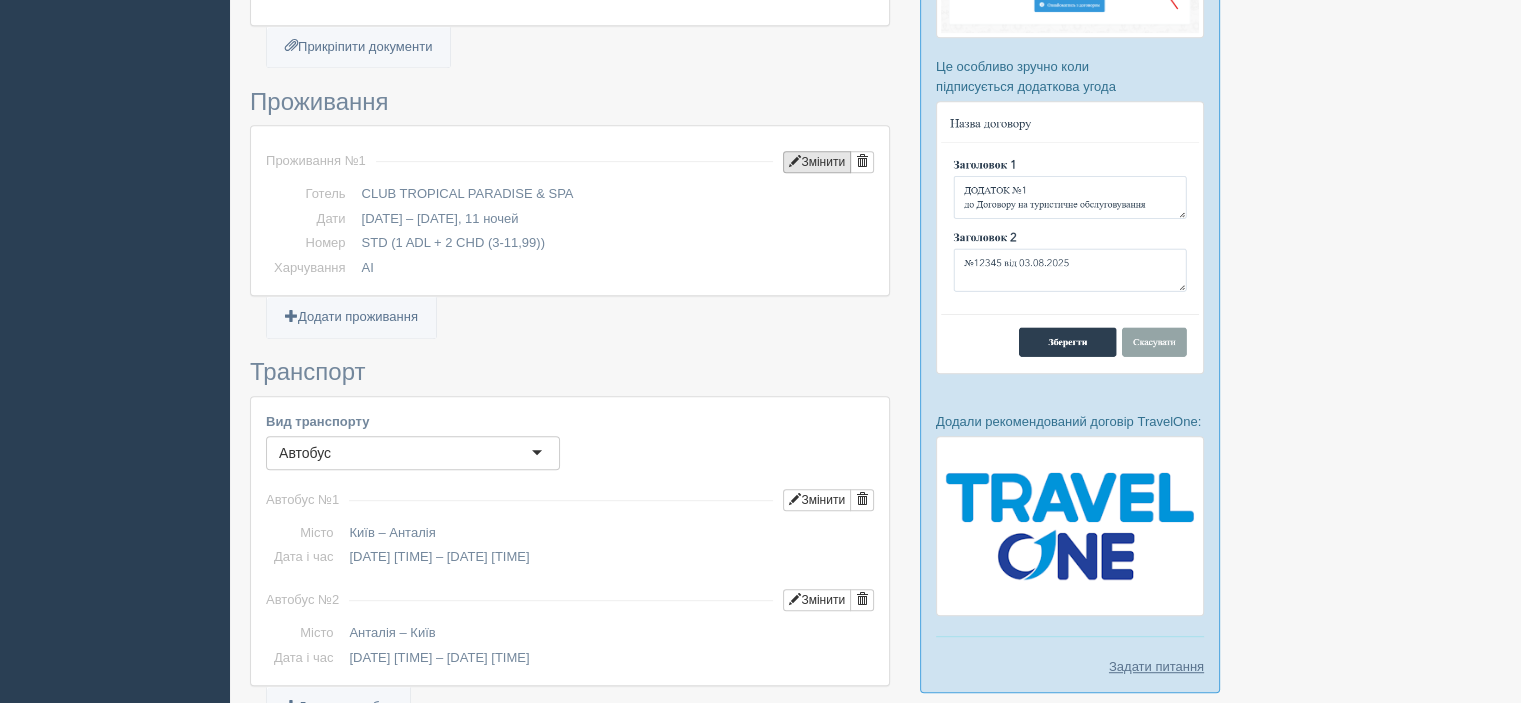 click on "Змінити" at bounding box center (817, 162) 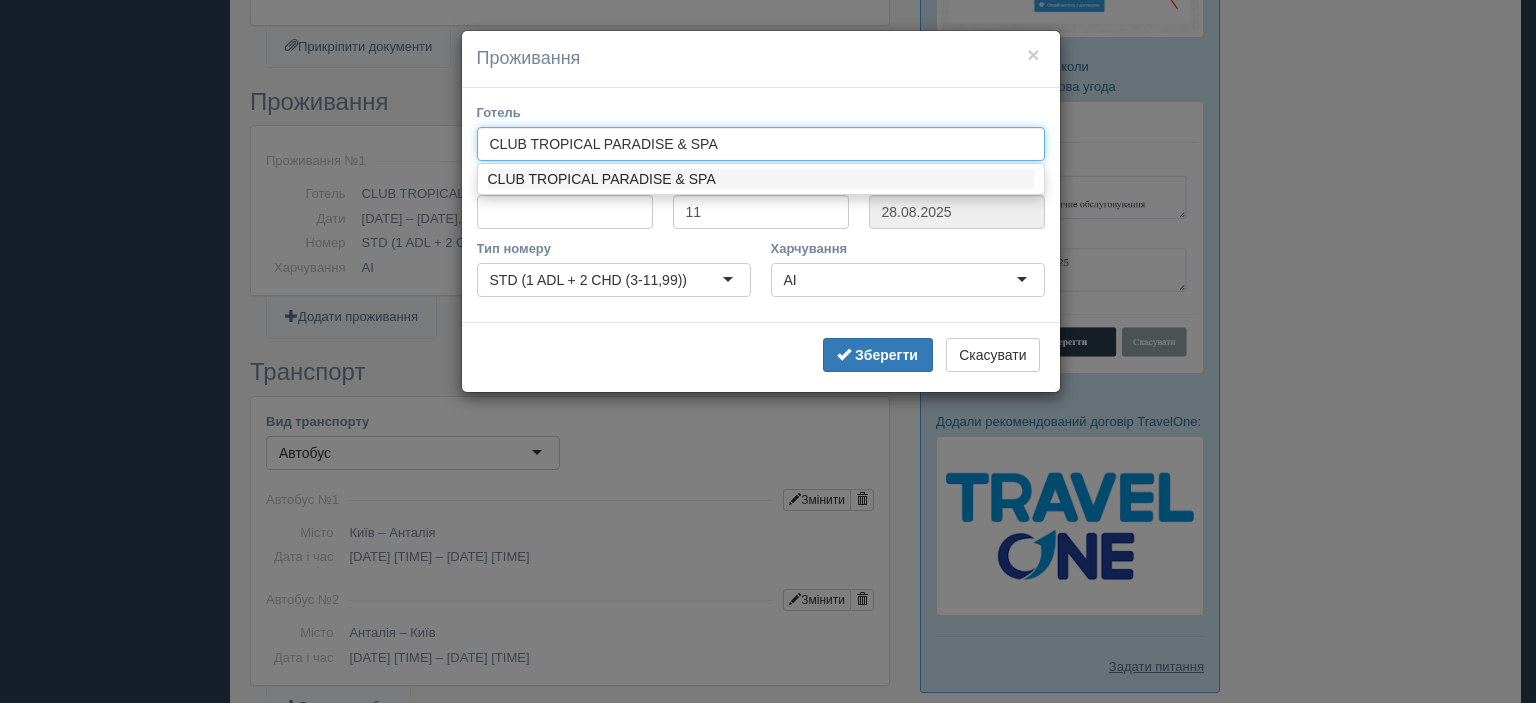 drag, startPoint x: 764, startPoint y: 147, endPoint x: 420, endPoint y: 147, distance: 344 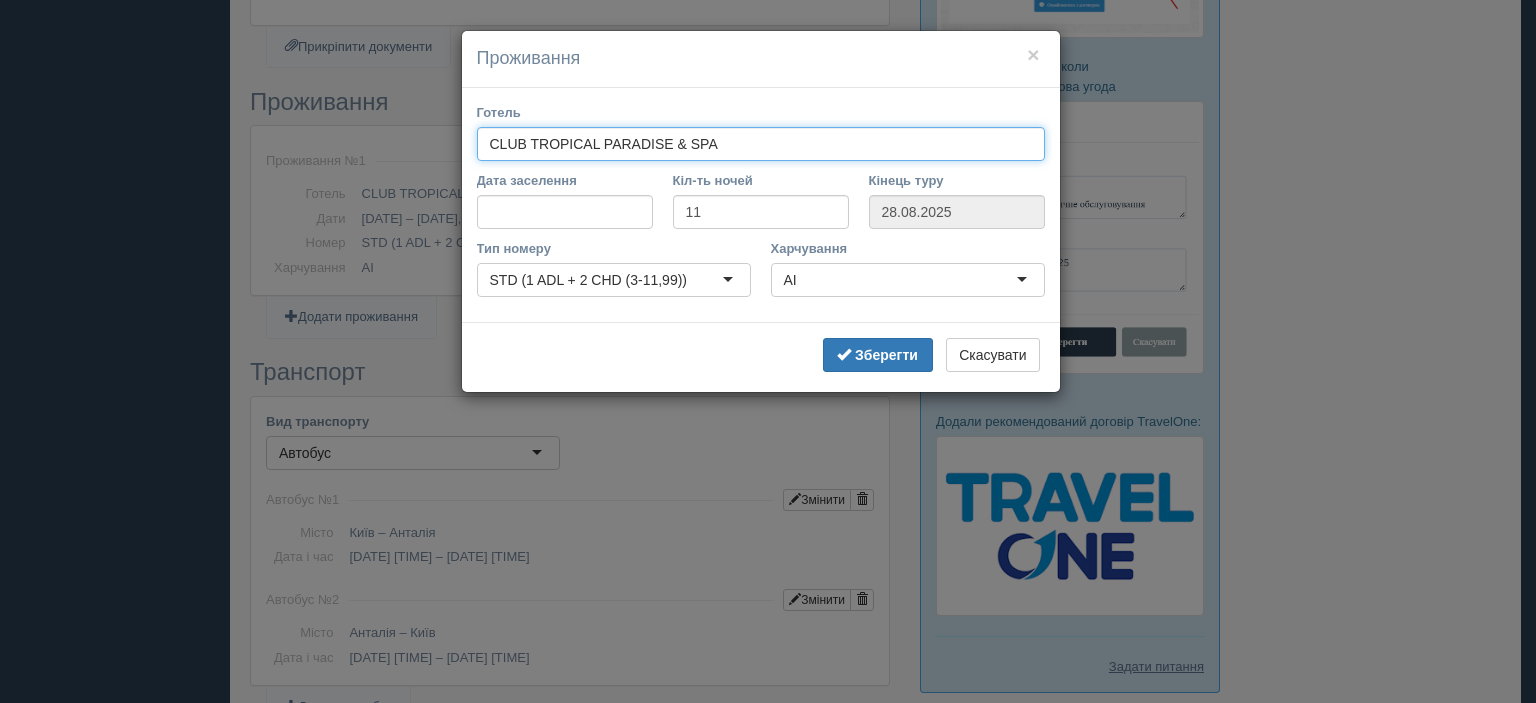 drag, startPoint x: 486, startPoint y: 136, endPoint x: 555, endPoint y: 139, distance: 69.065186 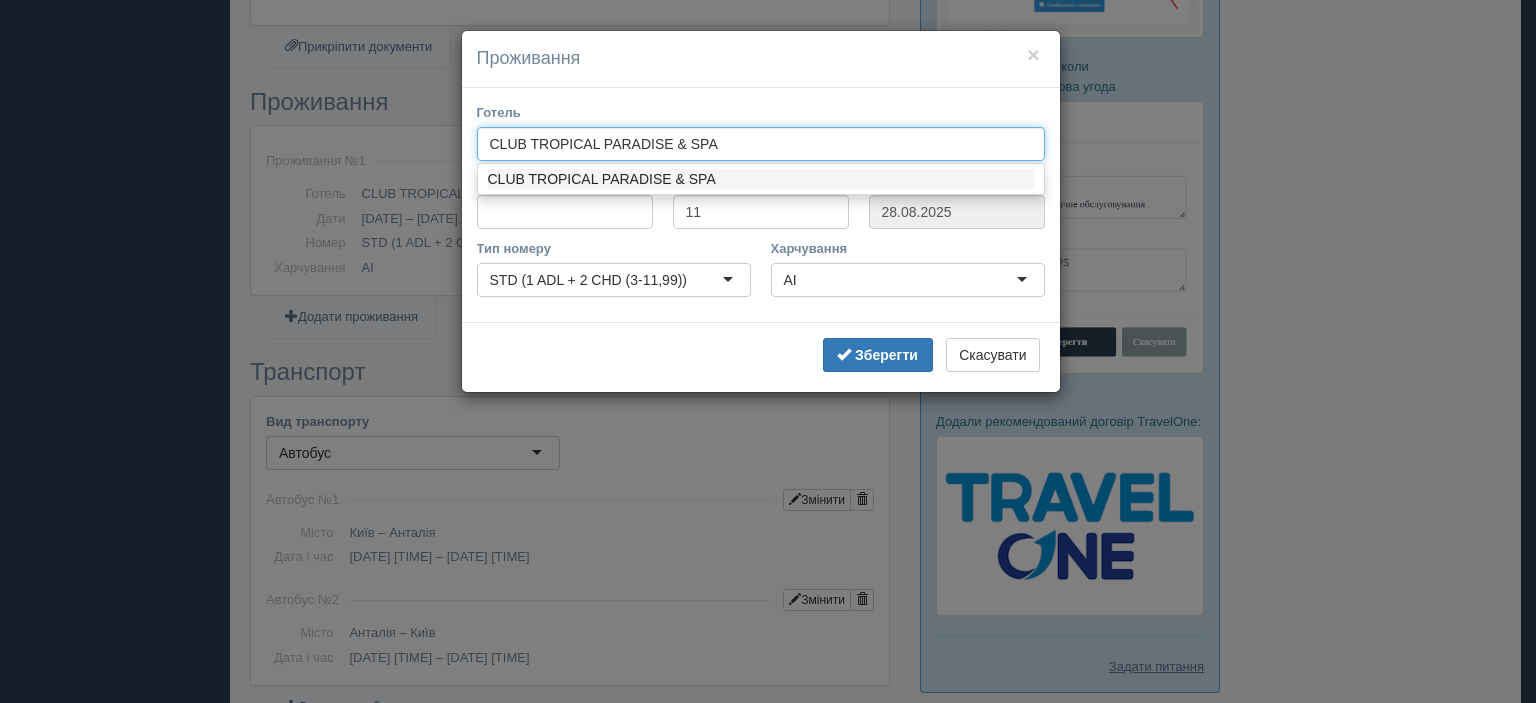click on "CLUB TROPICAL PARADISE & SPA" at bounding box center [604, 144] 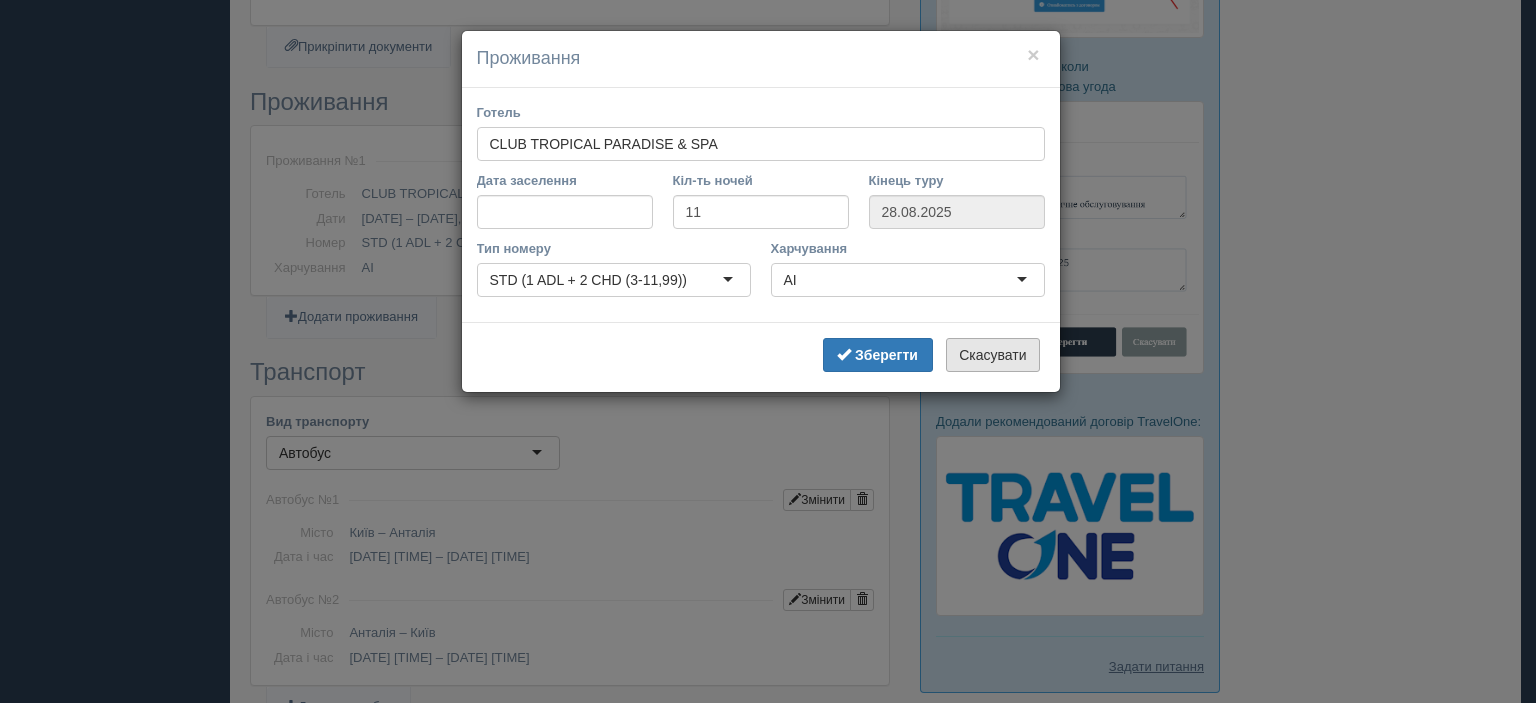 click on "Скасувати" at bounding box center (992, 355) 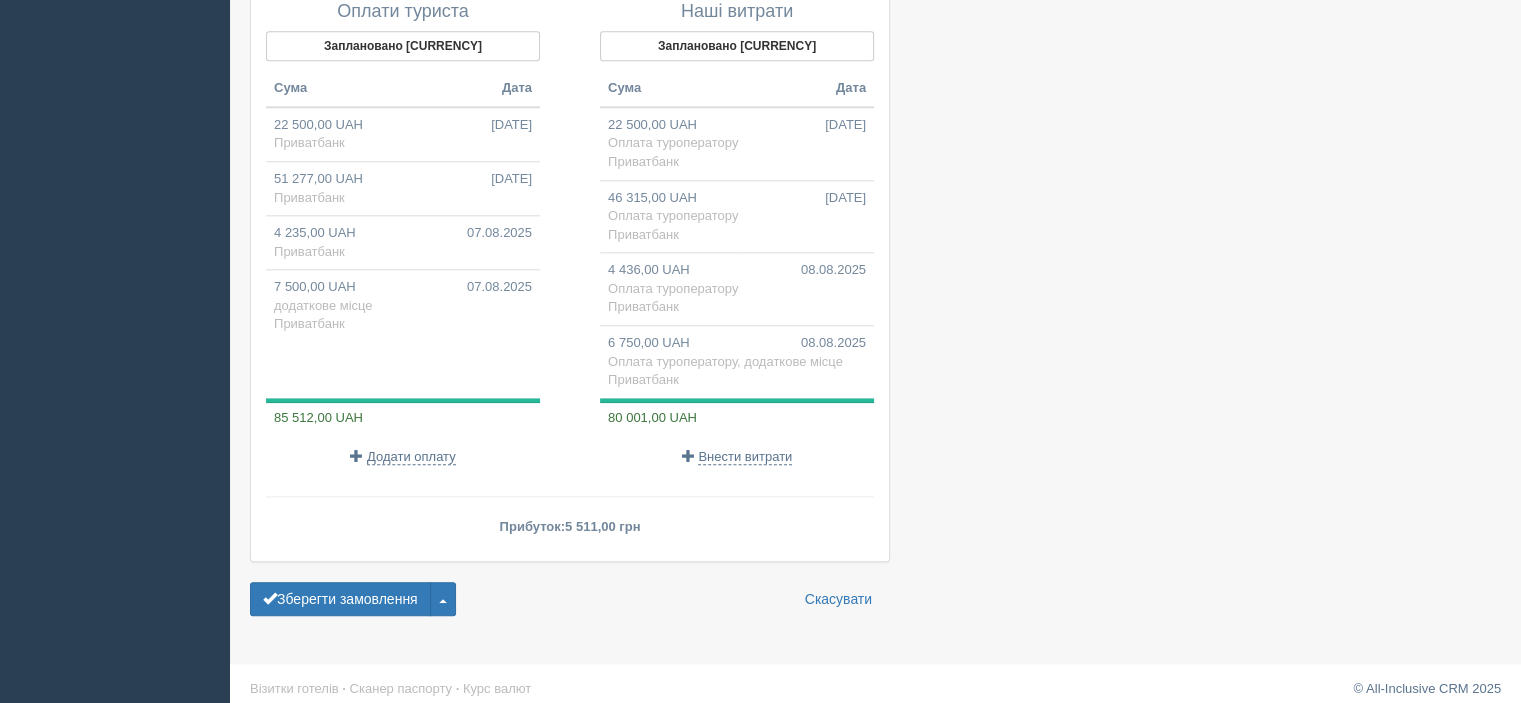 scroll, scrollTop: 2216, scrollLeft: 0, axis: vertical 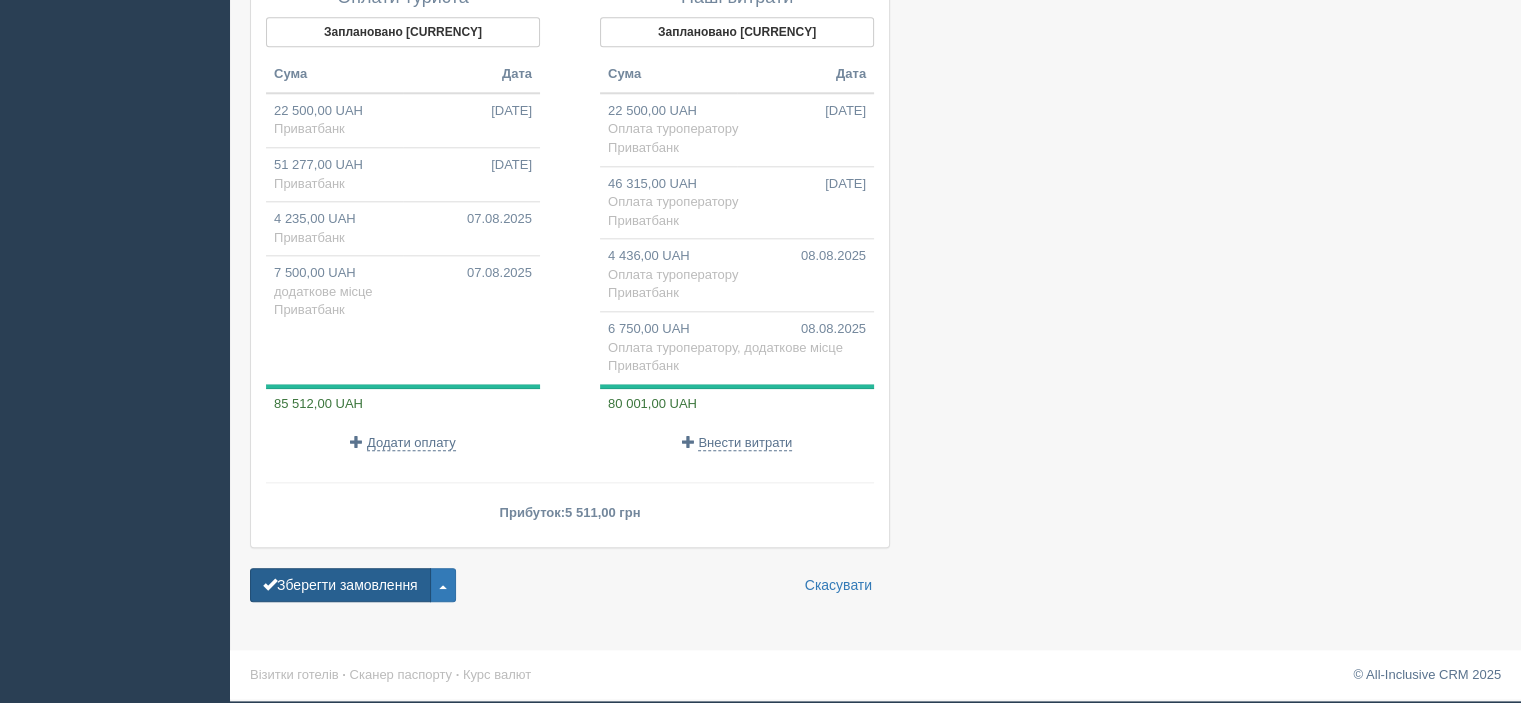 click on "Зберегти замовлення" at bounding box center [340, 585] 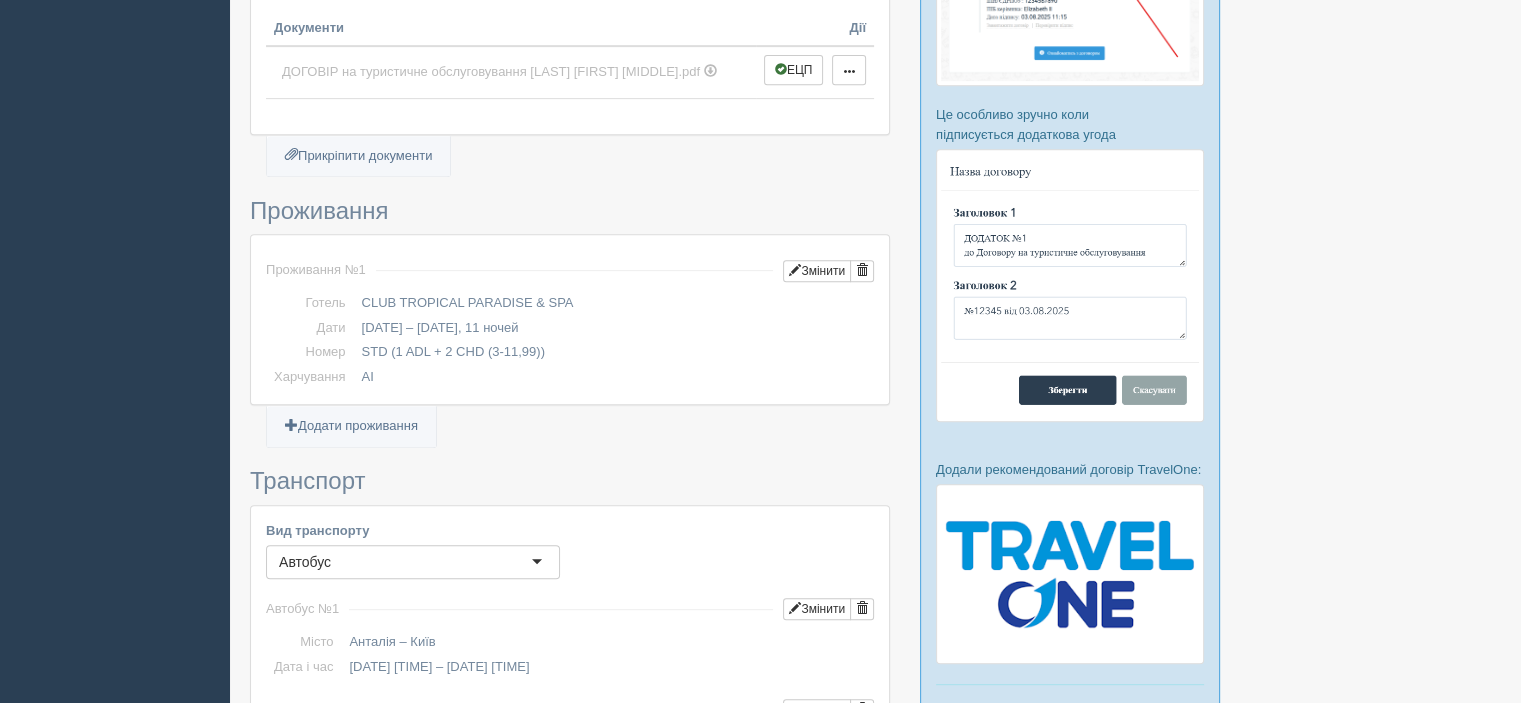 scroll, scrollTop: 900, scrollLeft: 0, axis: vertical 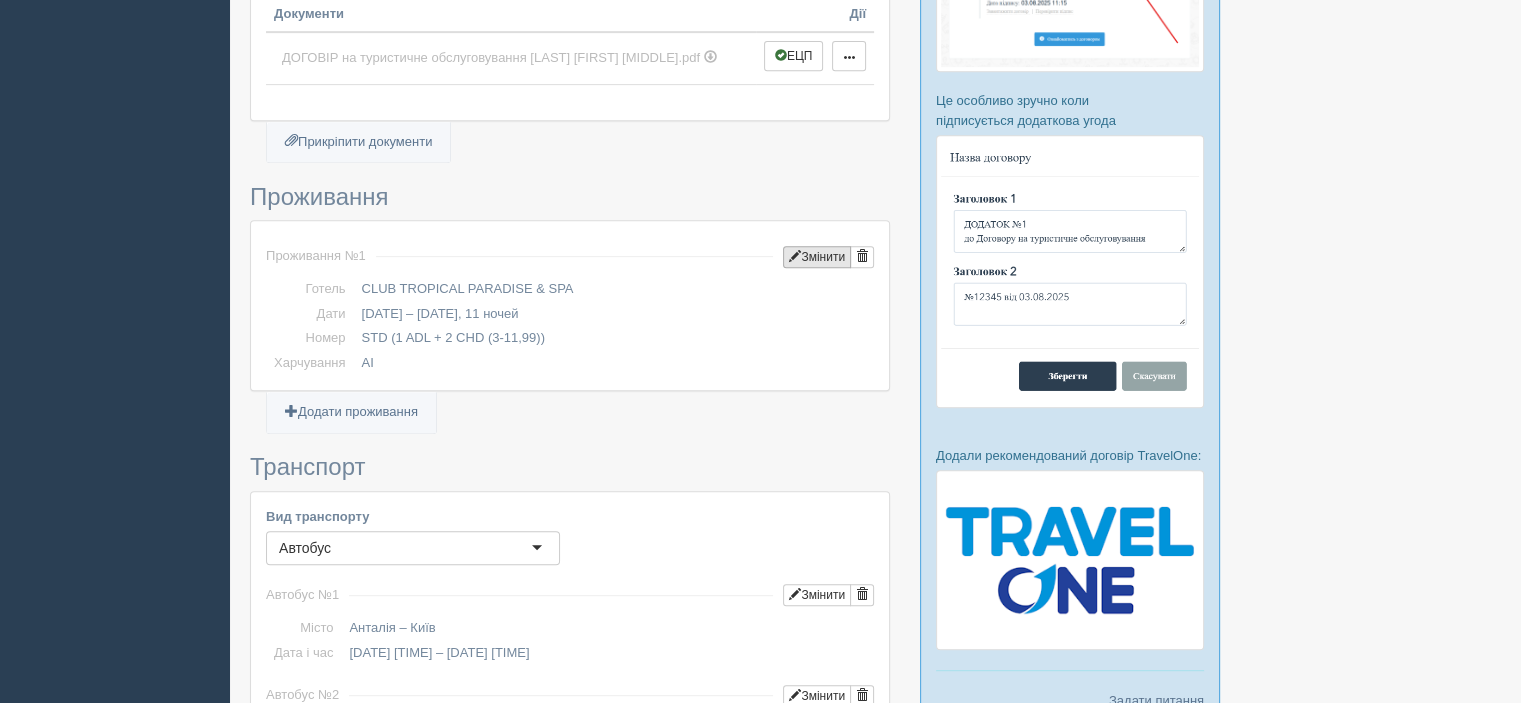 click on "Змінити" at bounding box center [817, 257] 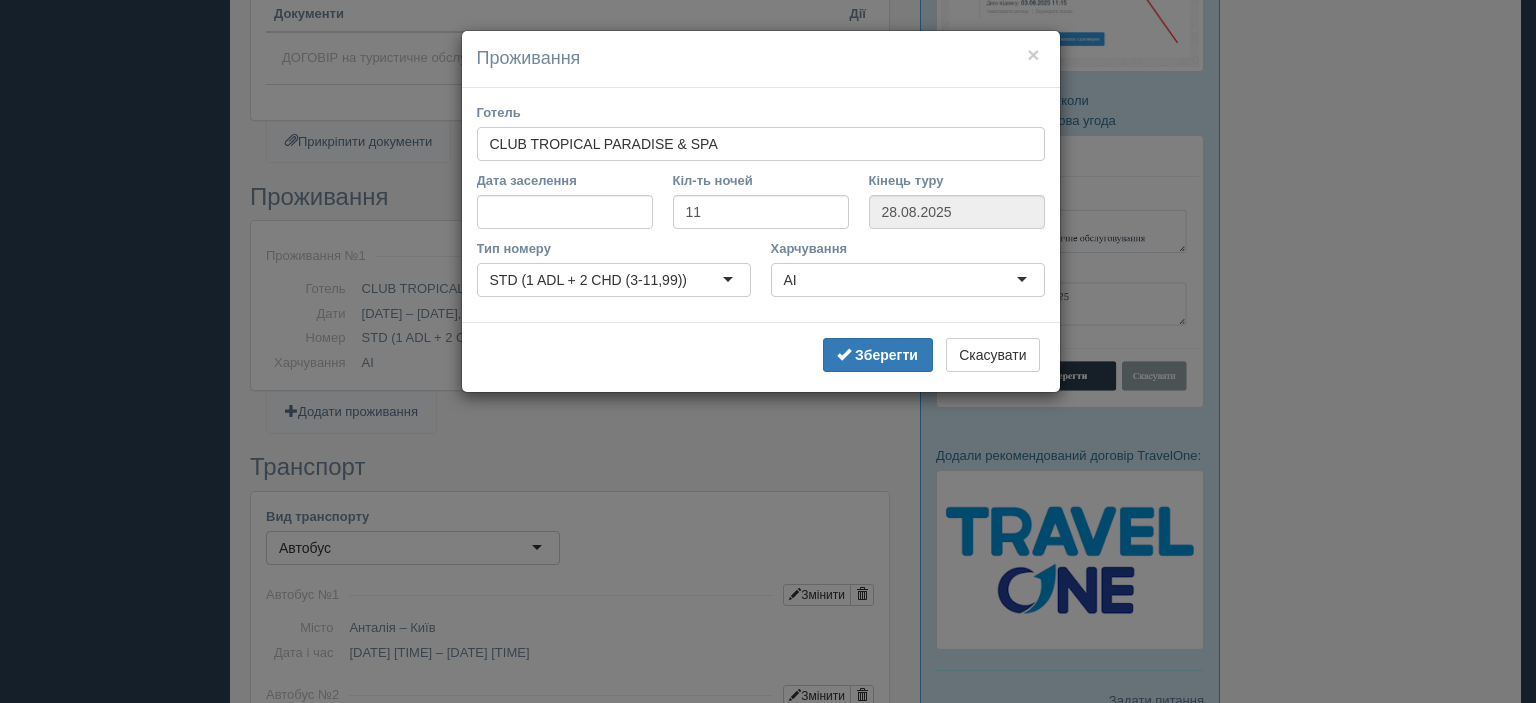 click on "CLUB TROPICAL PARADISE & SPA" at bounding box center (761, 144) 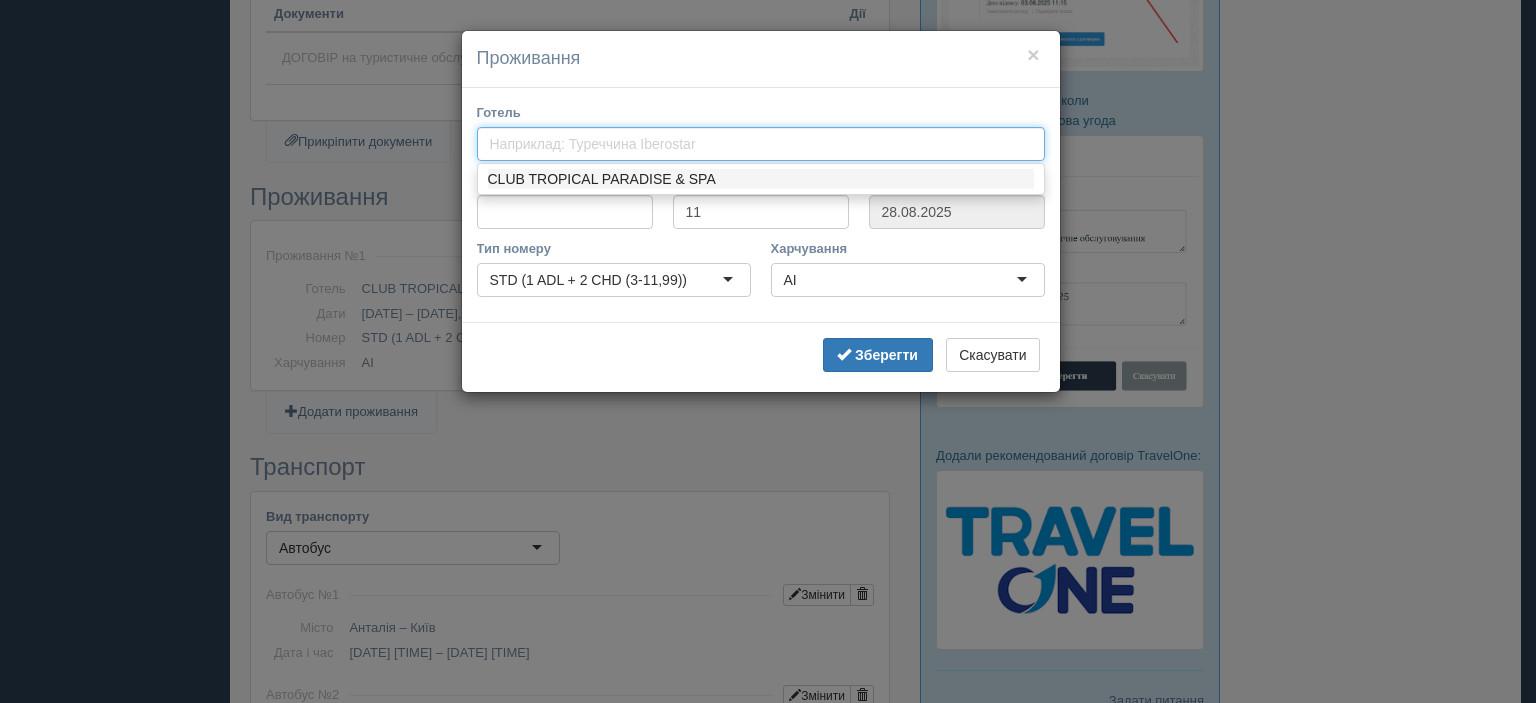 paste on "HEDEF BEACH RESORT" 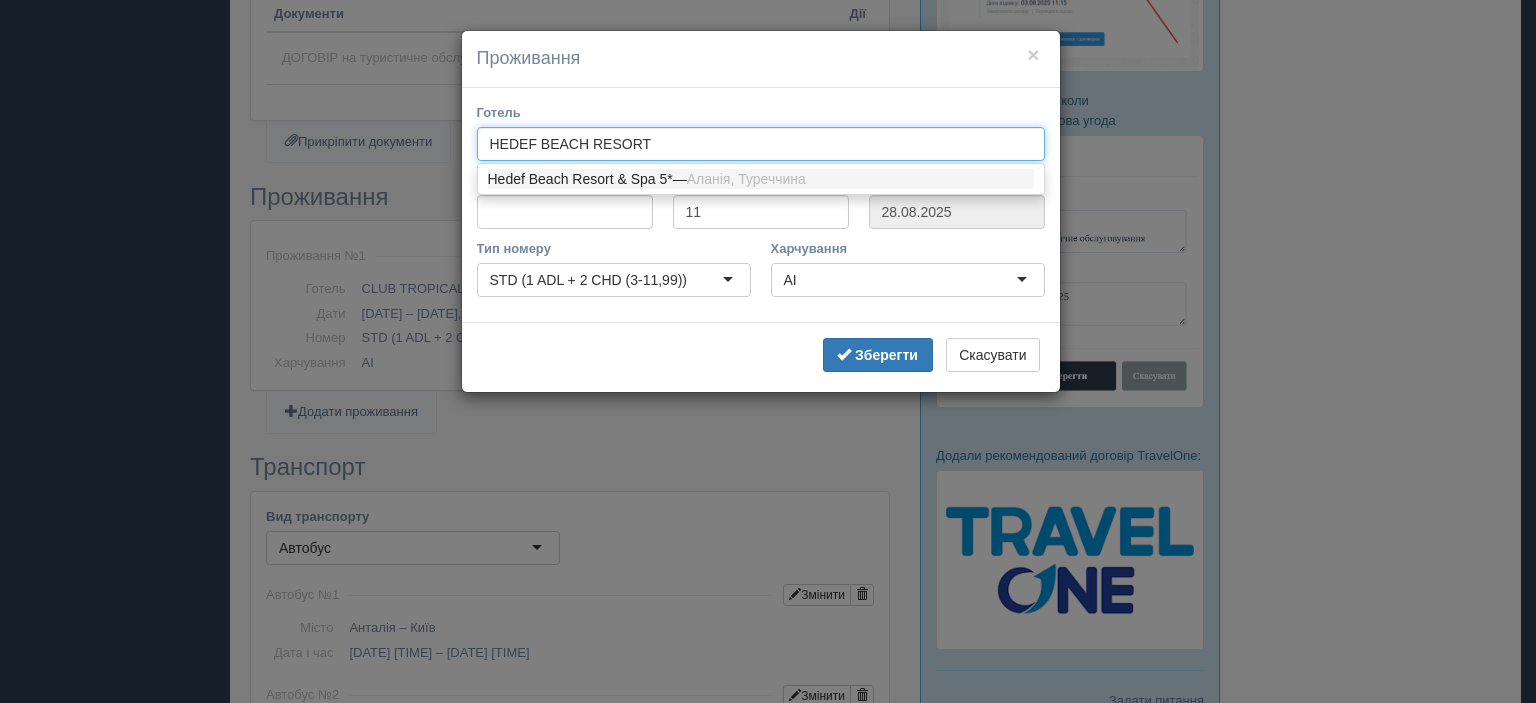 type 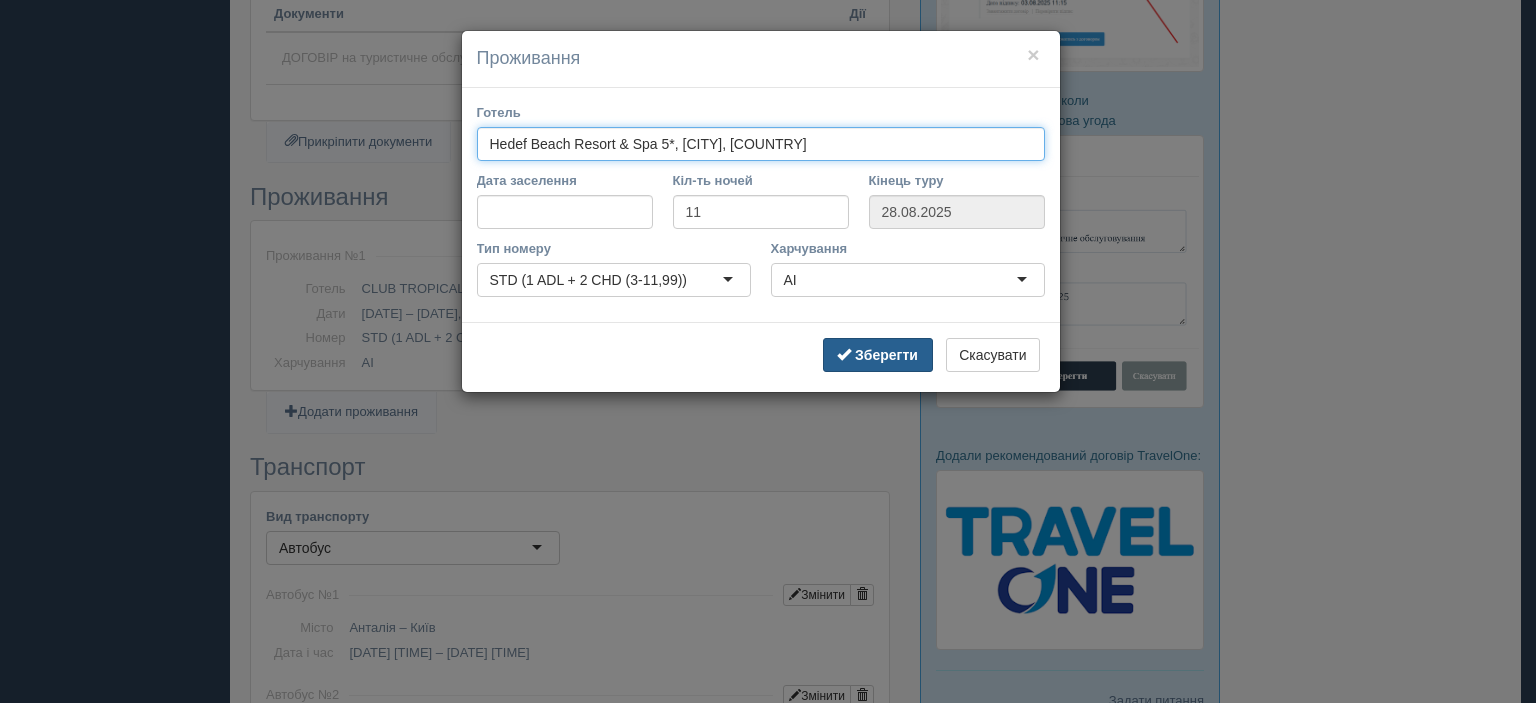 click on "Зберегти" at bounding box center (886, 355) 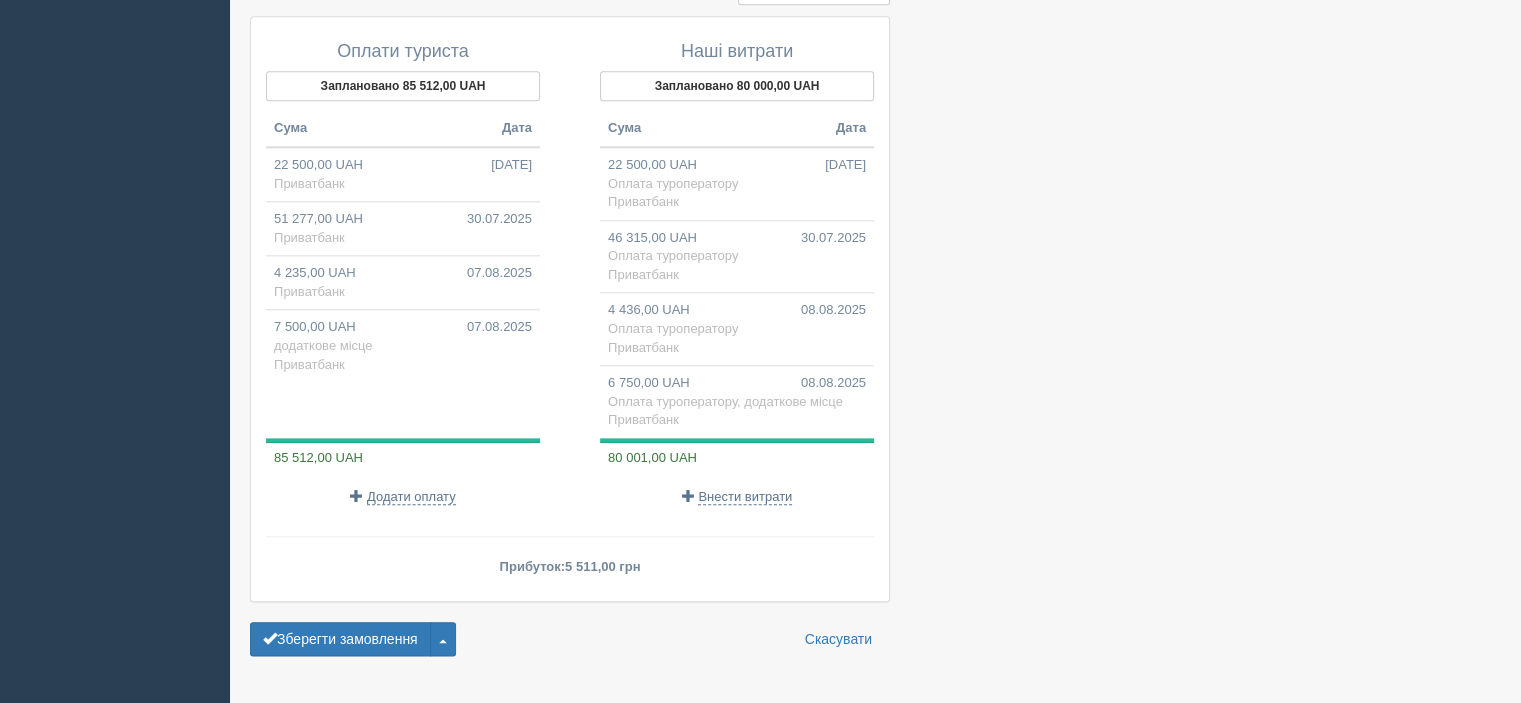 scroll, scrollTop: 2276, scrollLeft: 0, axis: vertical 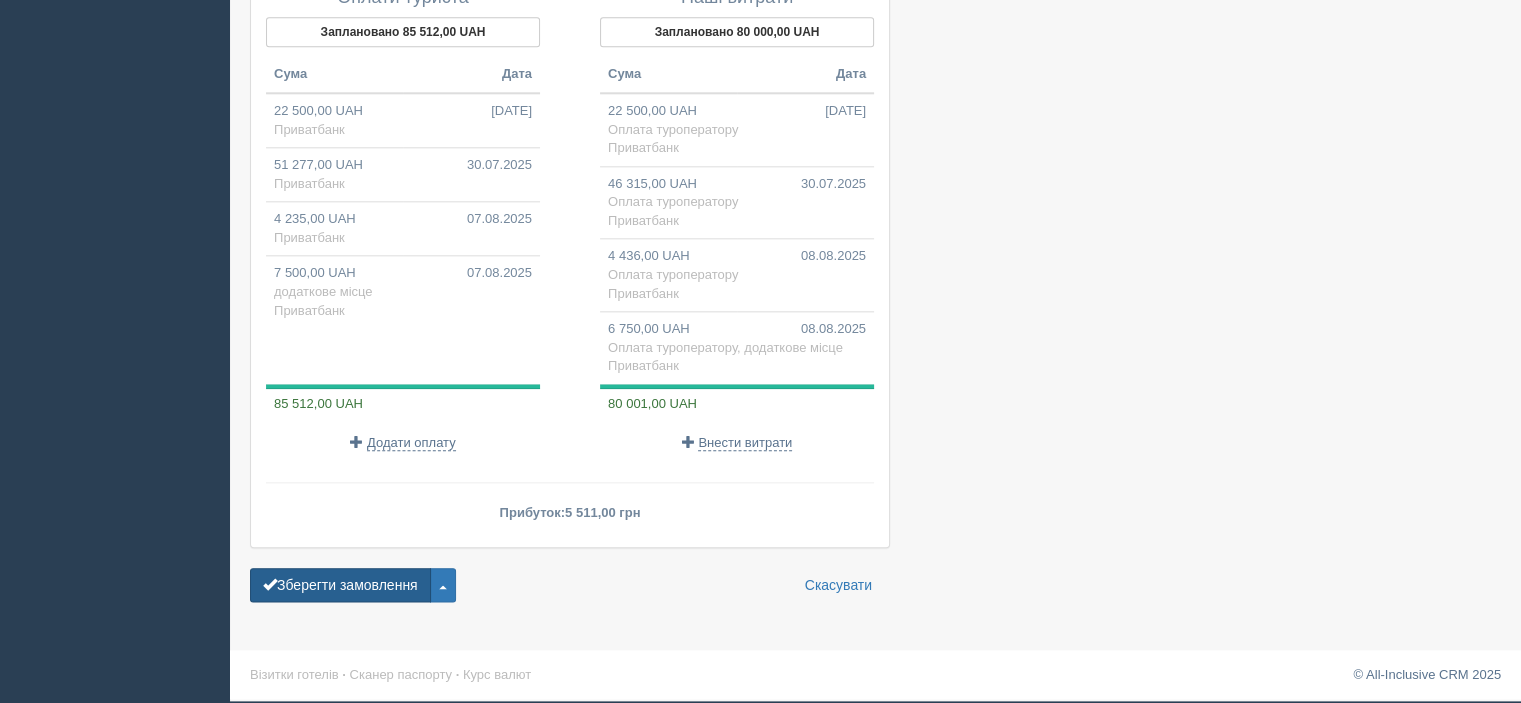 click on "Зберегти замовлення" at bounding box center (340, 585) 